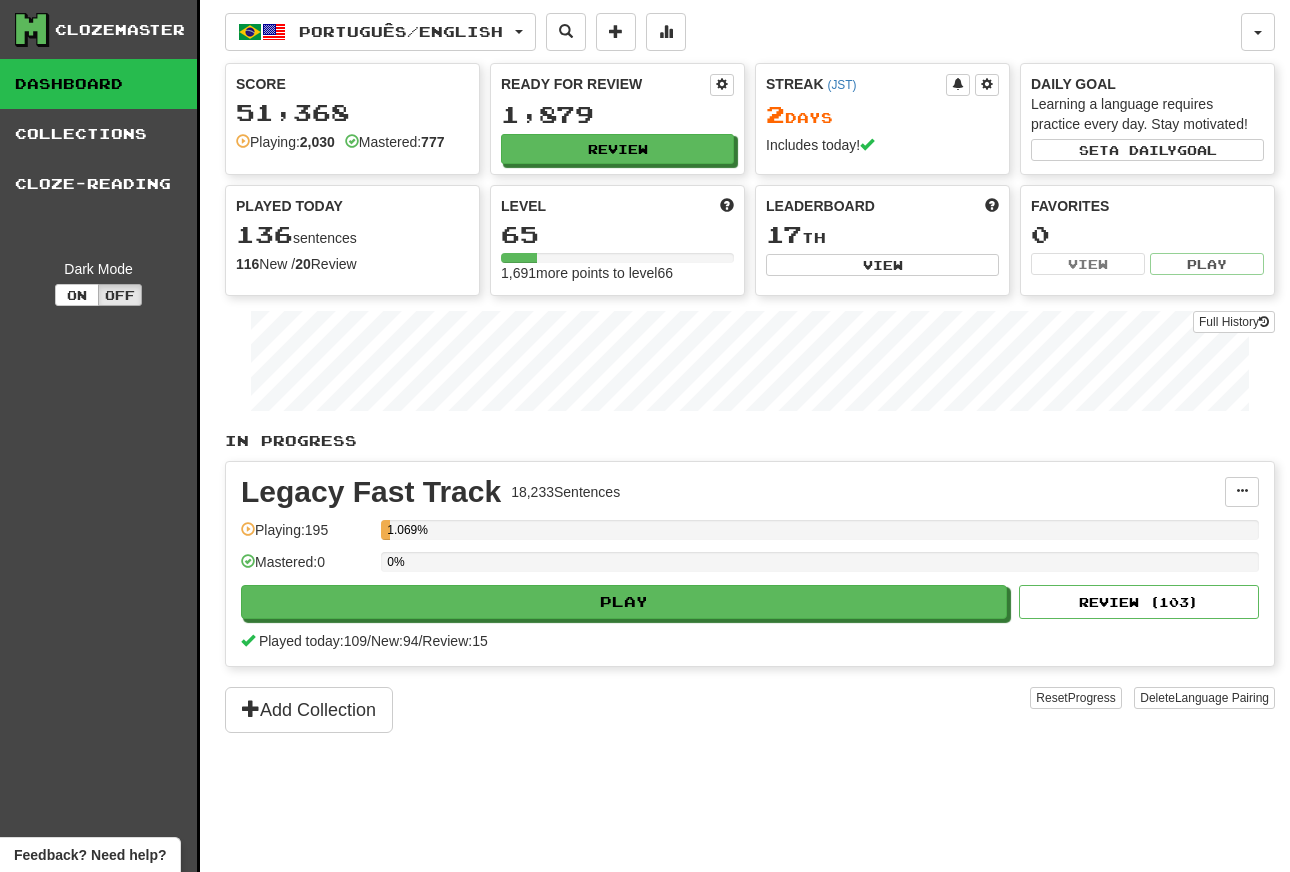 scroll, scrollTop: 0, scrollLeft: 0, axis: both 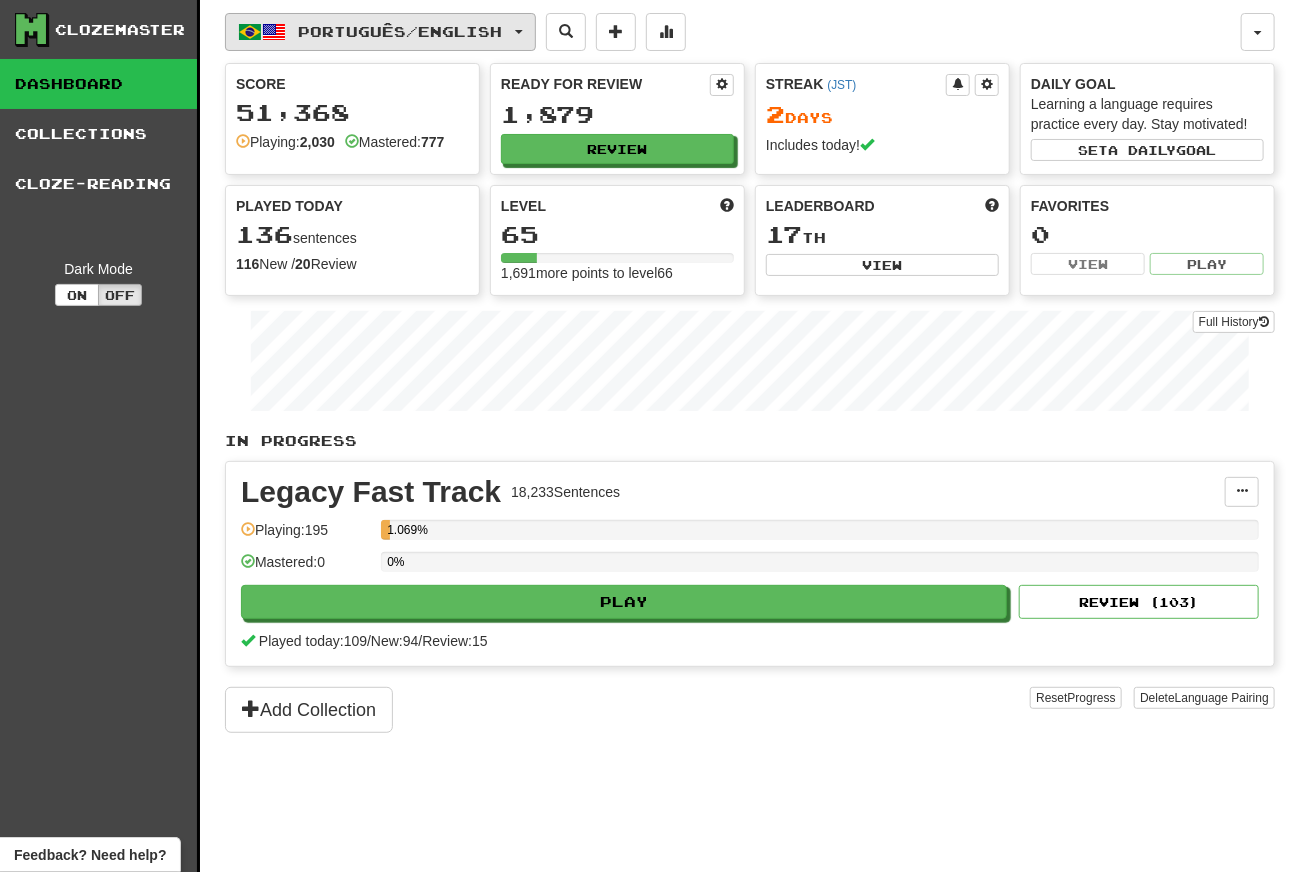 click on "Português  /  English" at bounding box center (380, 32) 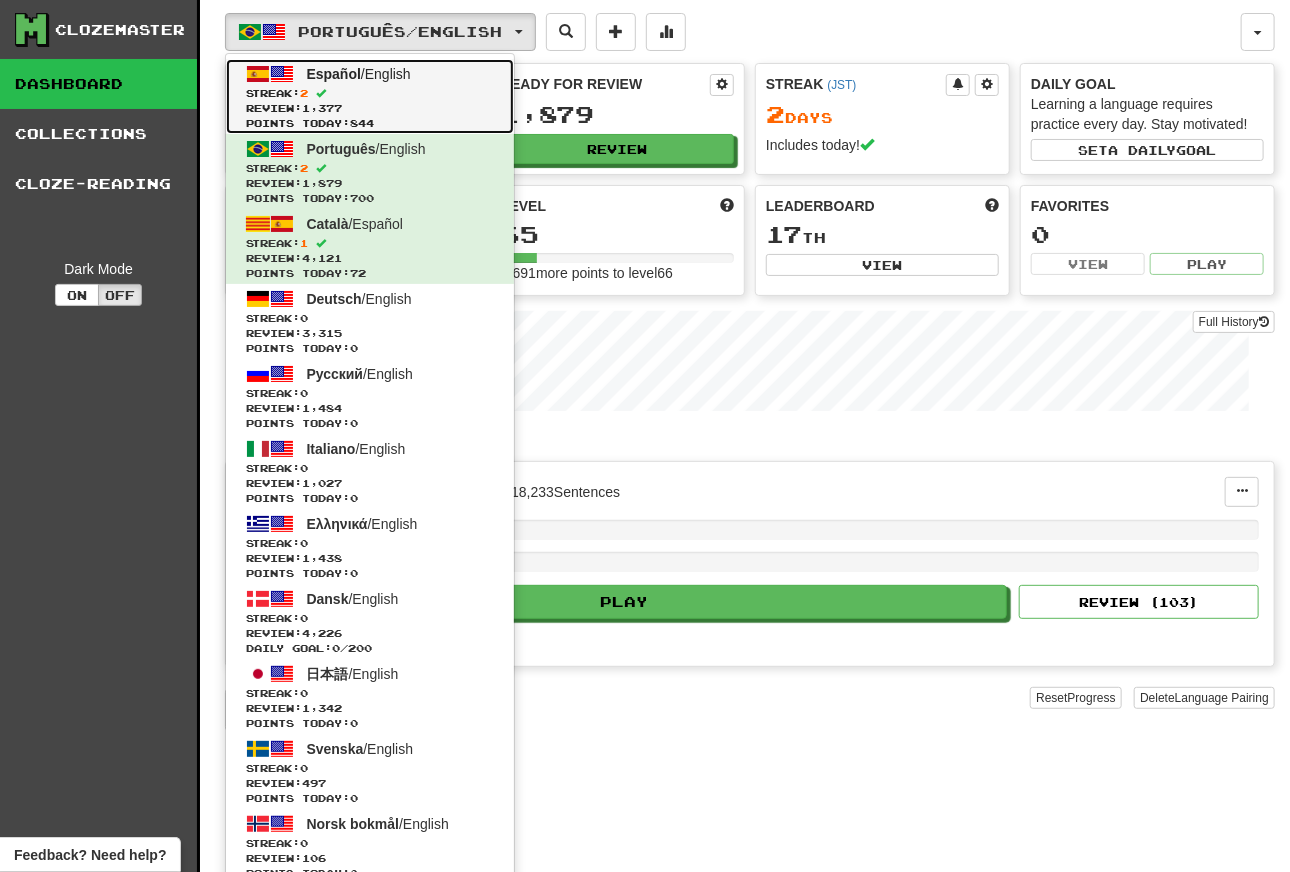 click on "Review:  1,377" at bounding box center [370, 108] 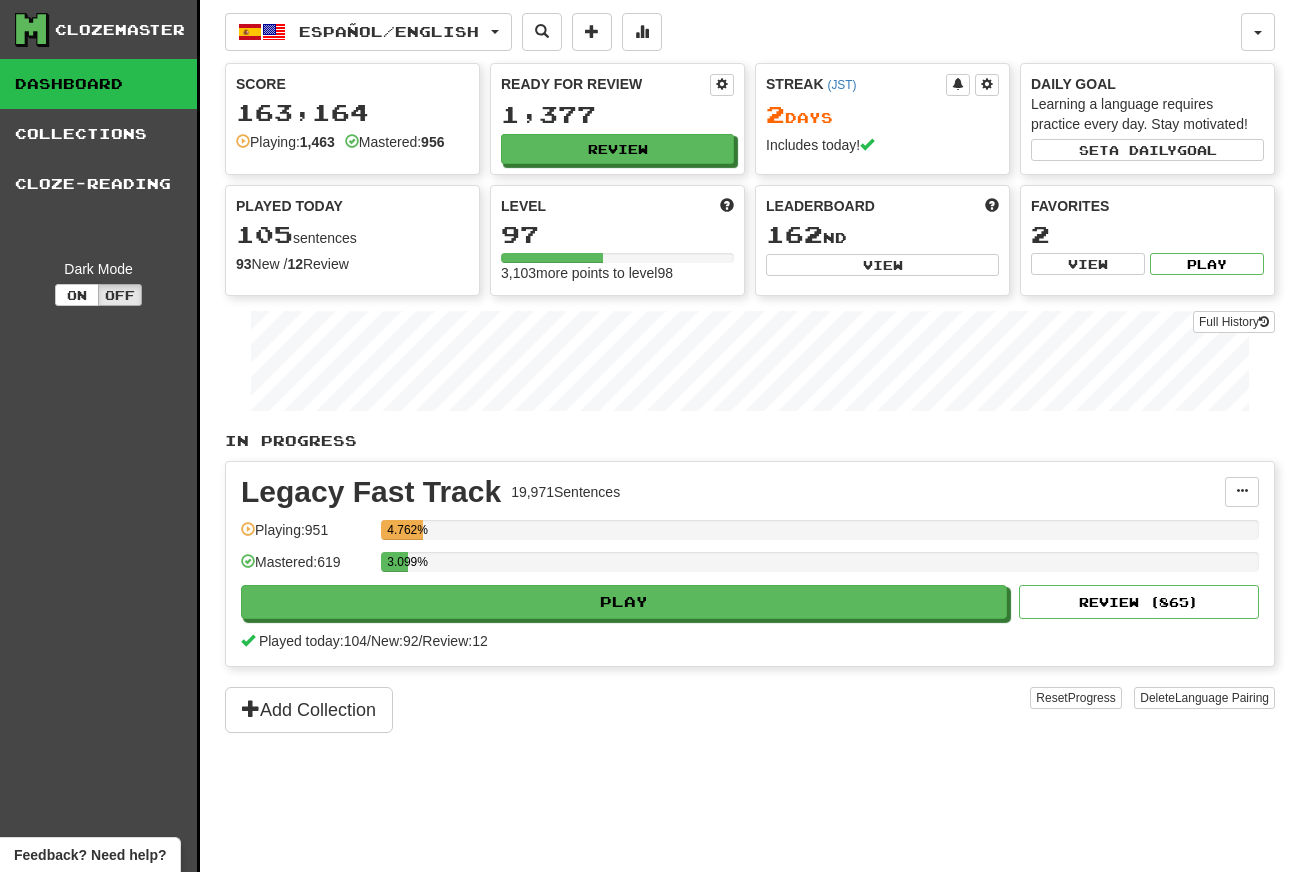 scroll, scrollTop: 0, scrollLeft: 0, axis: both 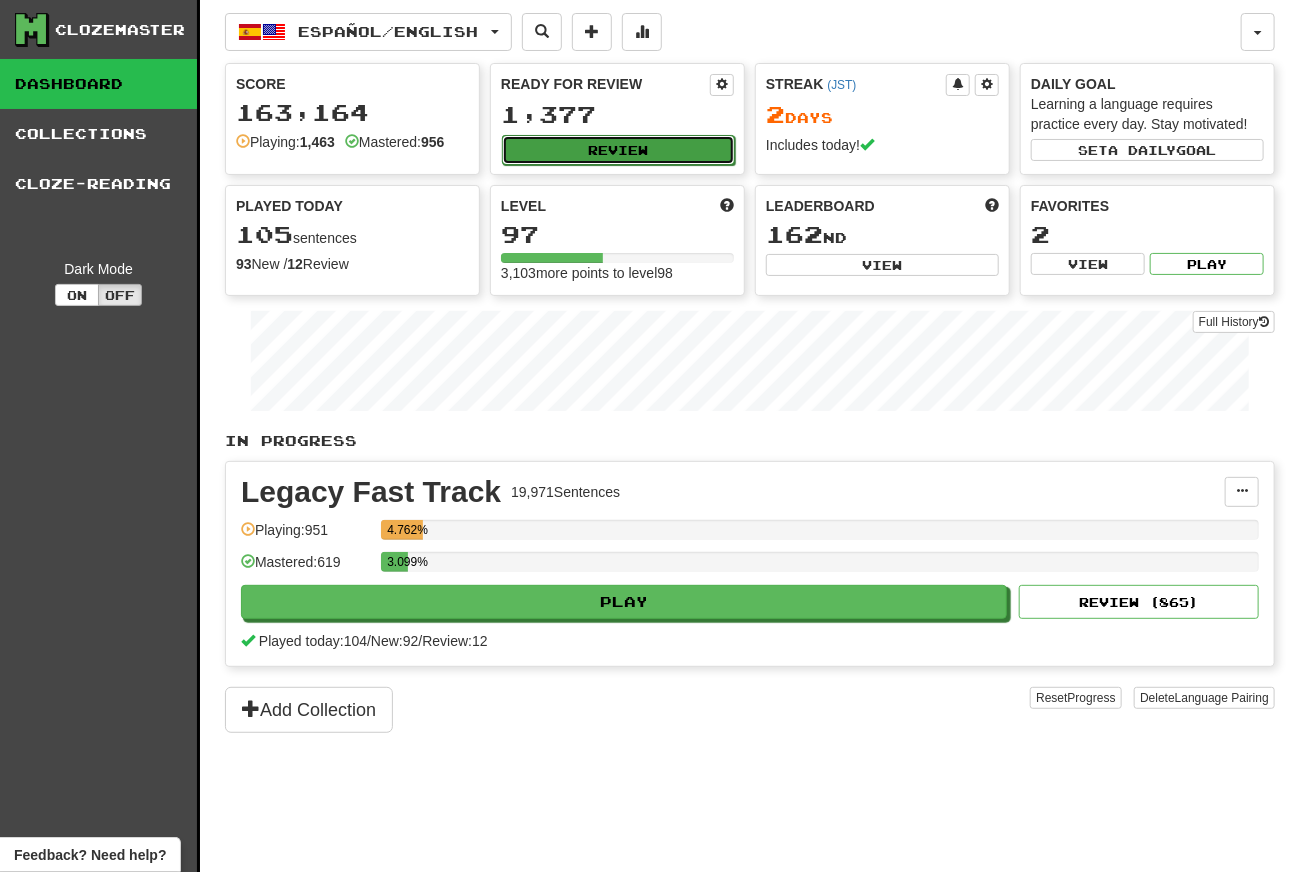 click on "Review" at bounding box center [618, 150] 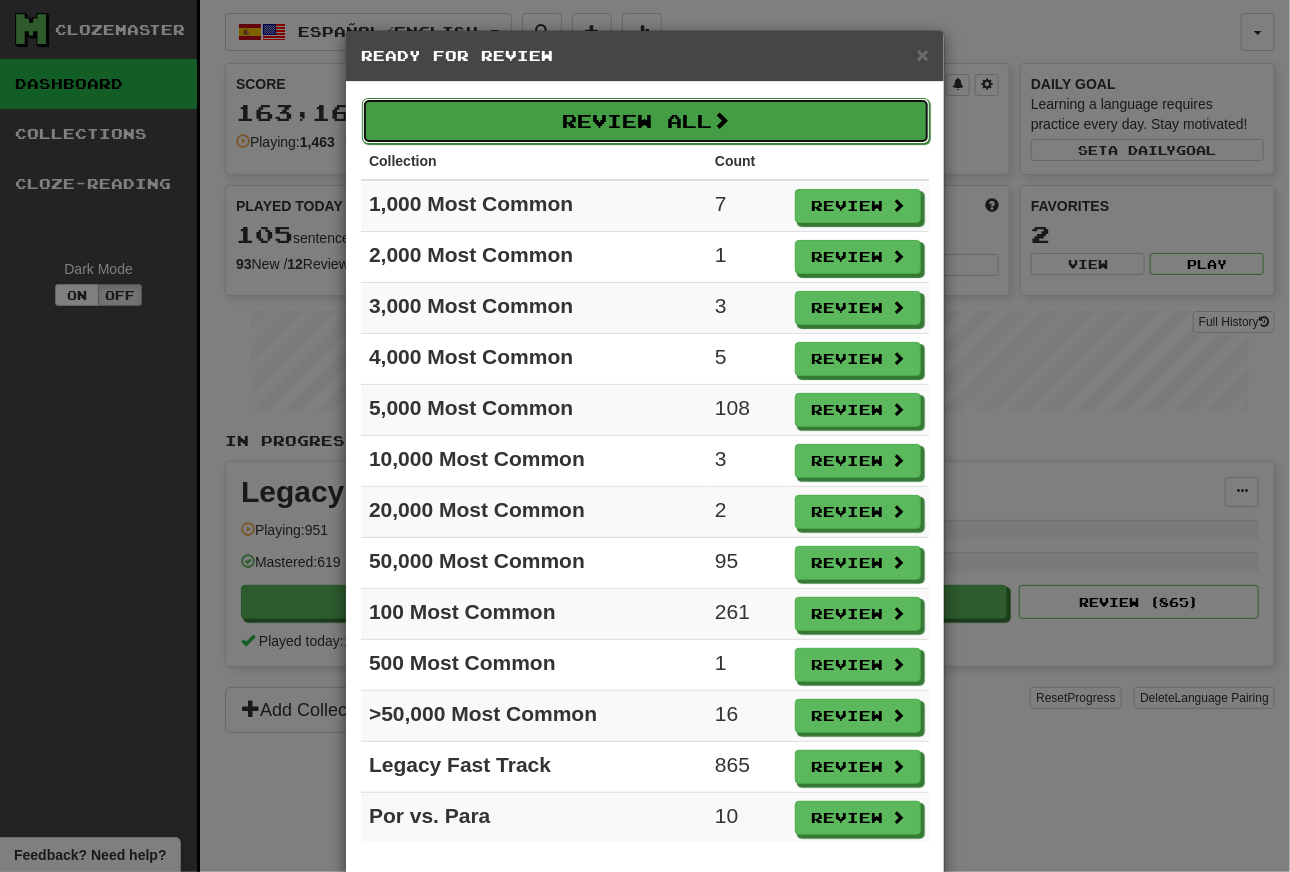 click on "Review All" at bounding box center (646, 121) 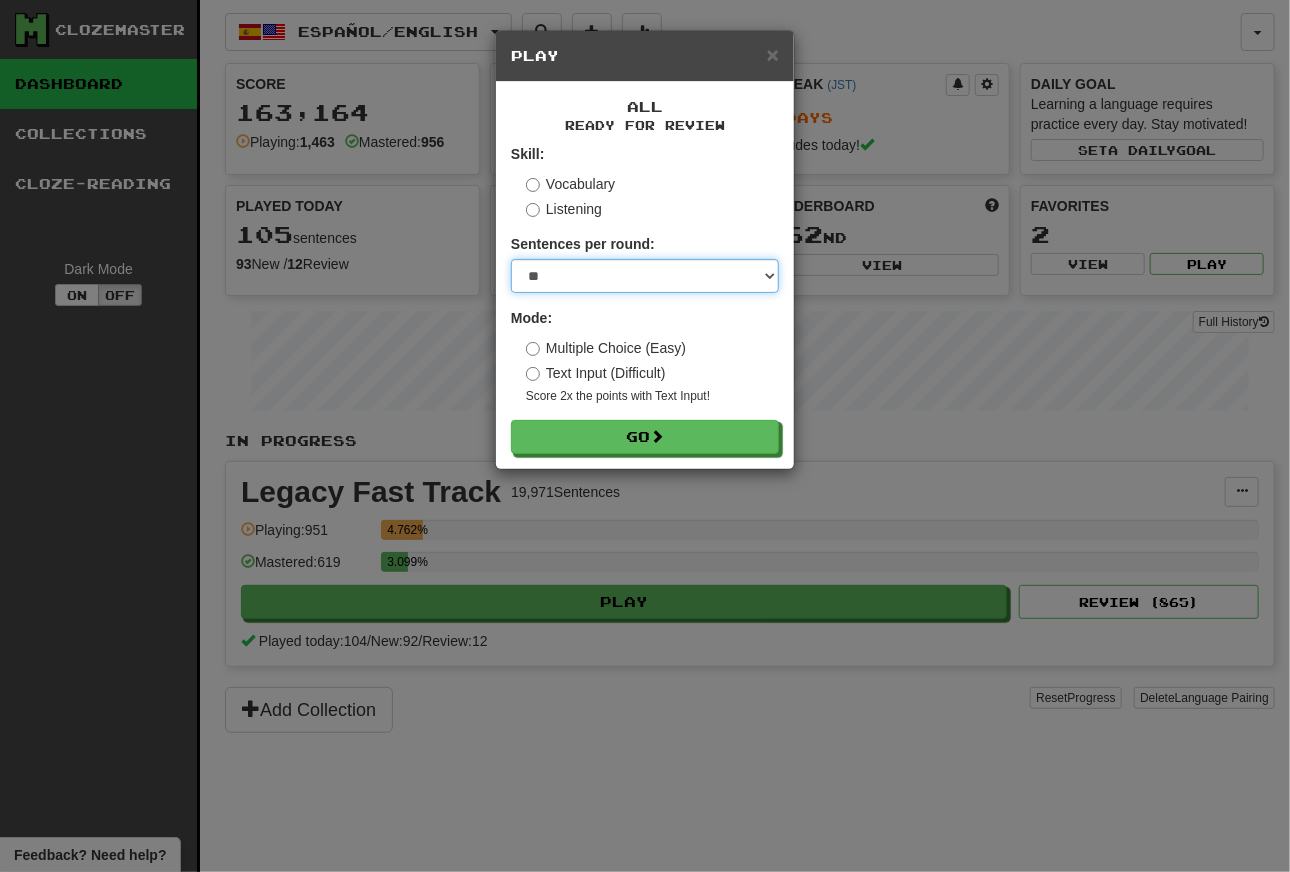 click on "* ** ** ** ** ** *** ********" at bounding box center (645, 276) 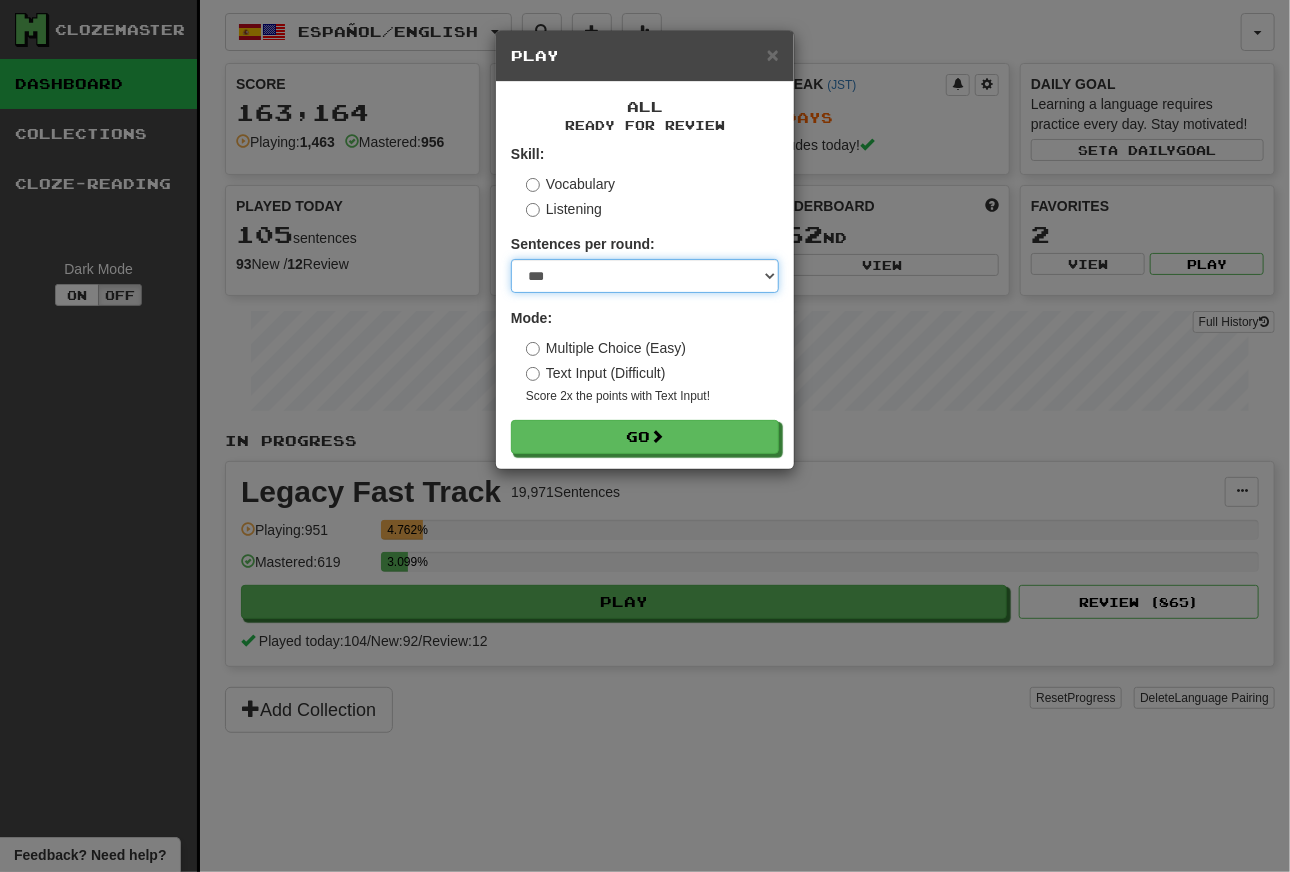 click on "***" at bounding box center (0, 0) 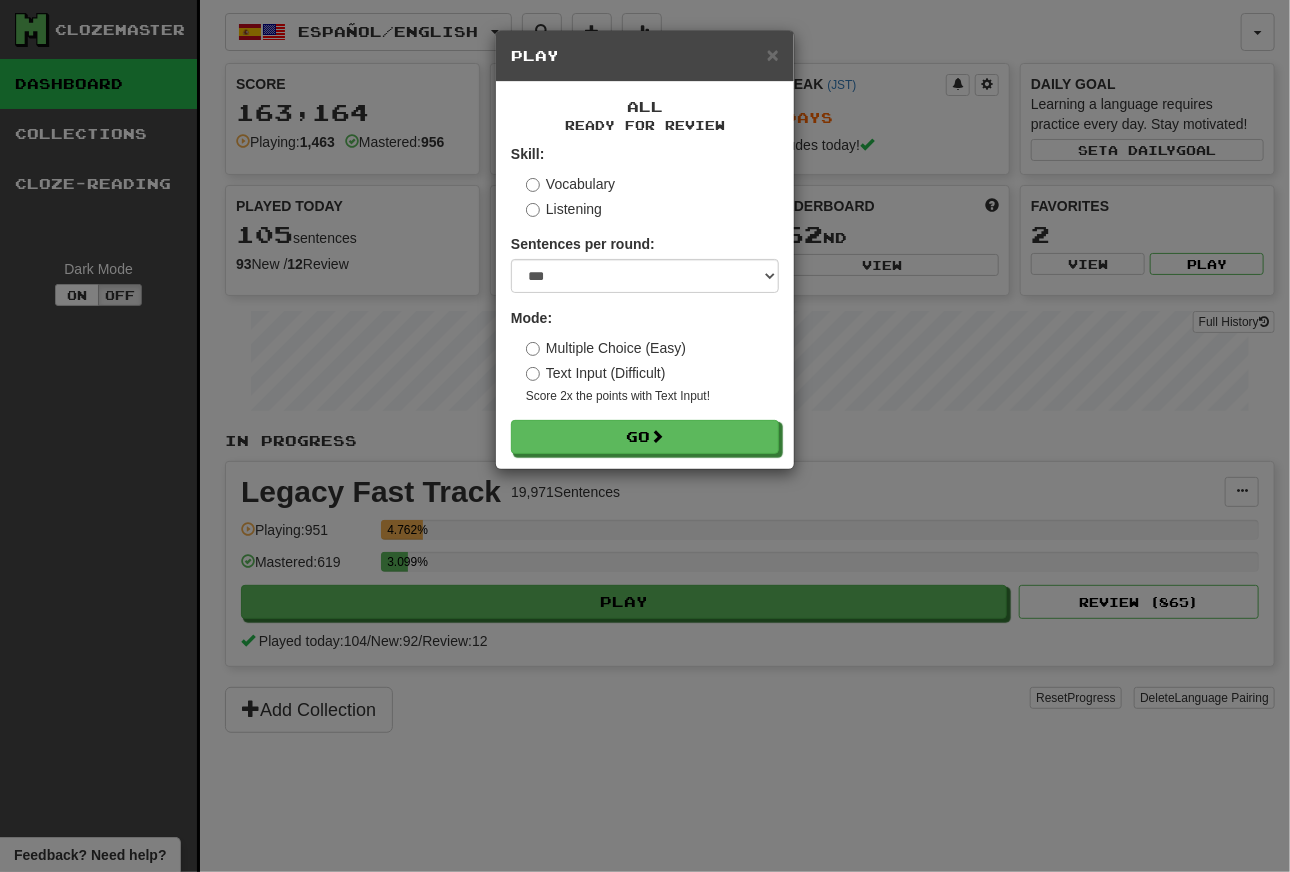 click on "× Play All Ready for Review Skill: Vocabulary Listening Sentences per round: * ** ** ** ** ** *** ******** Mode: Multiple Choice (Easy) Text Input (Difficult) Score 2x the points with Text Input ! Go" at bounding box center [645, 436] 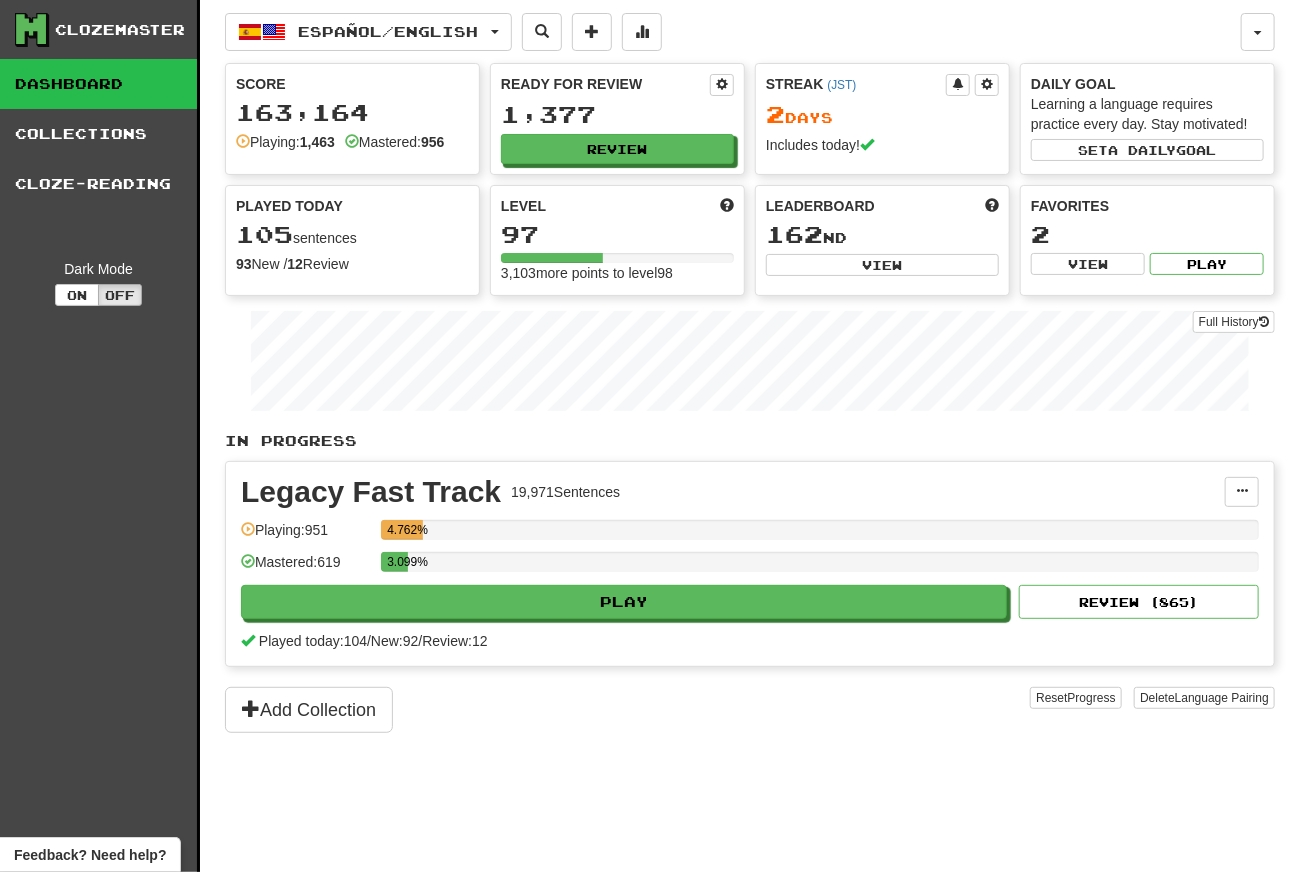 drag, startPoint x: 662, startPoint y: 441, endPoint x: 630, endPoint y: 278, distance: 166.1114 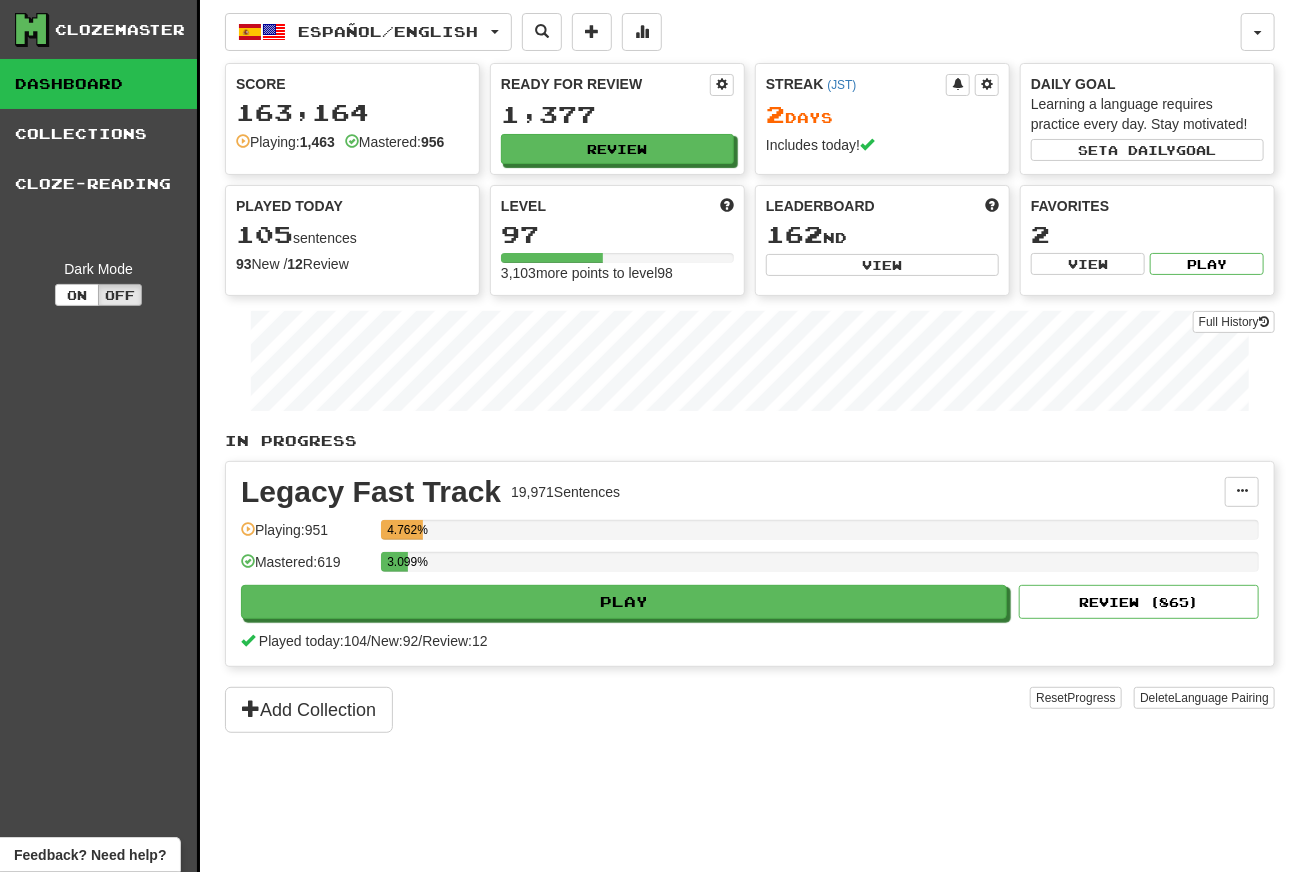 click on "Ready for Review 1,377   Review" at bounding box center (617, 119) 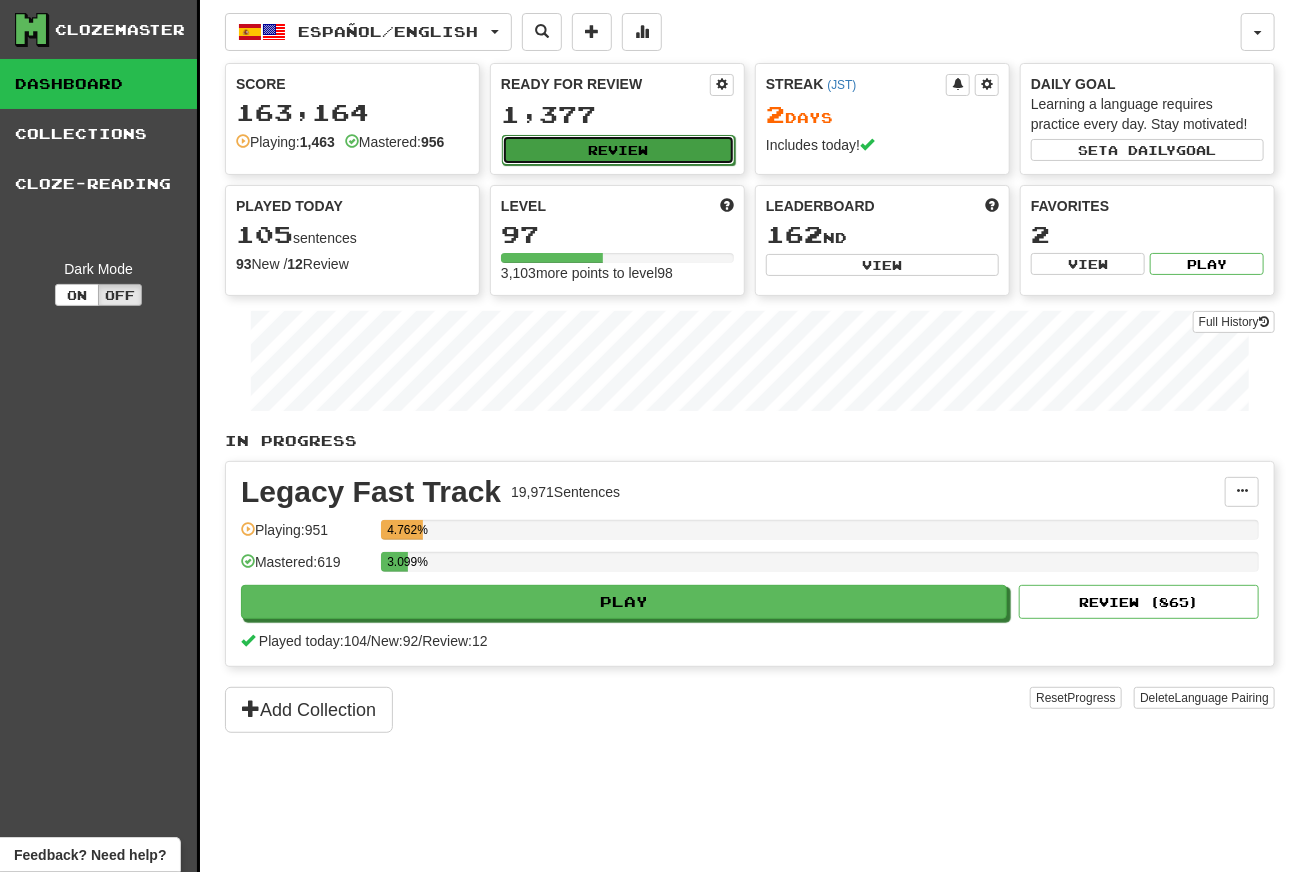 click on "Review" at bounding box center [618, 150] 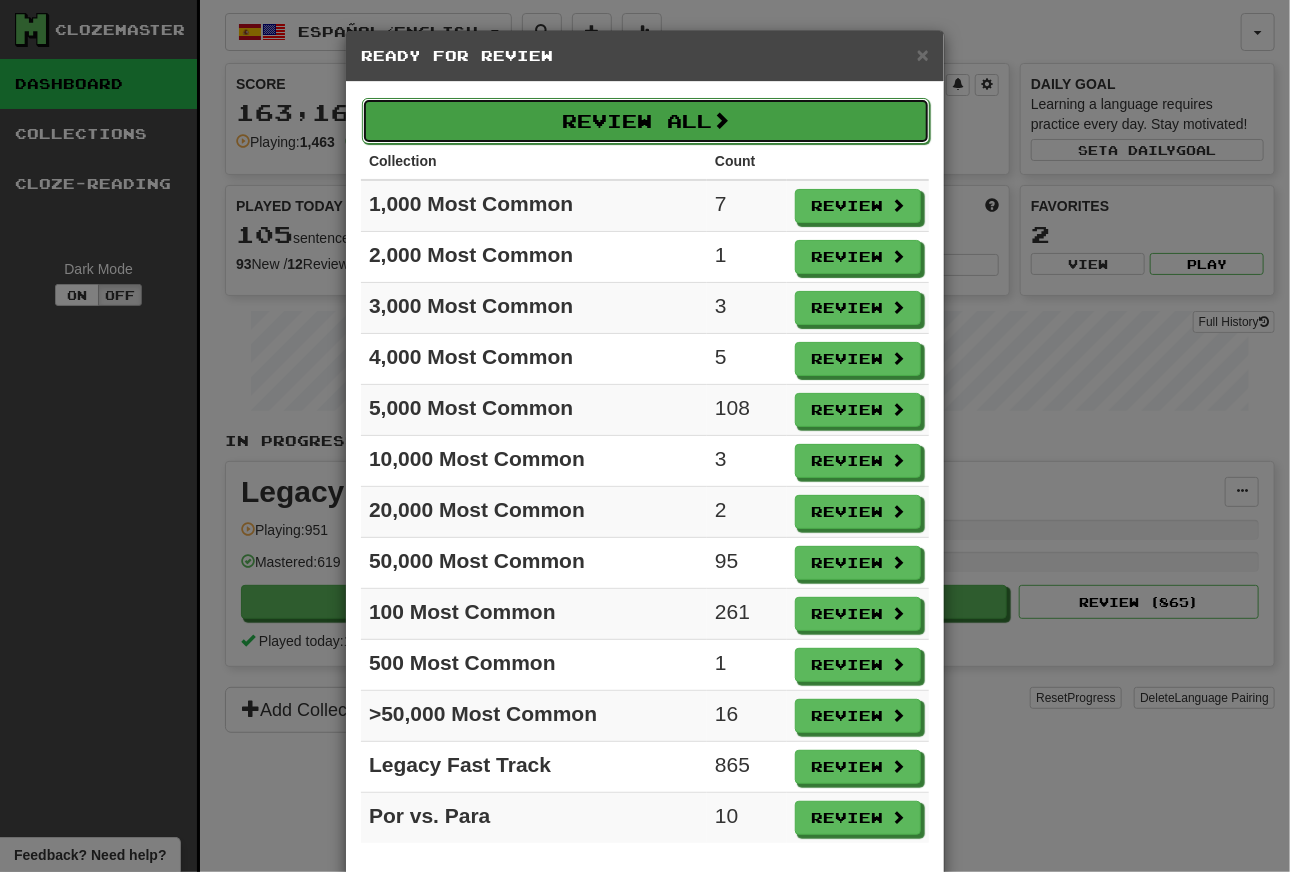 click on "Review All" at bounding box center (646, 121) 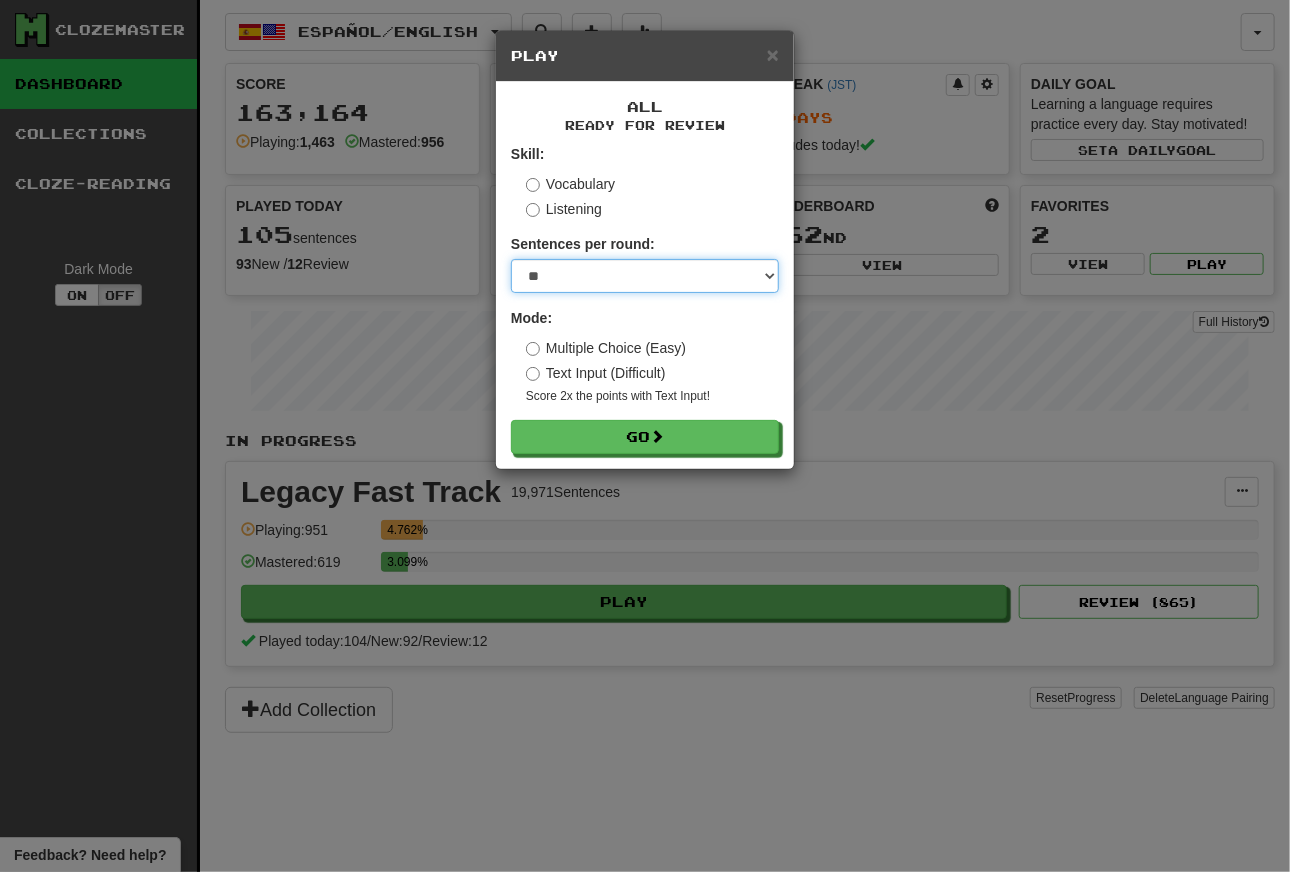 click on "* ** ** ** ** ** *** ********" at bounding box center (645, 276) 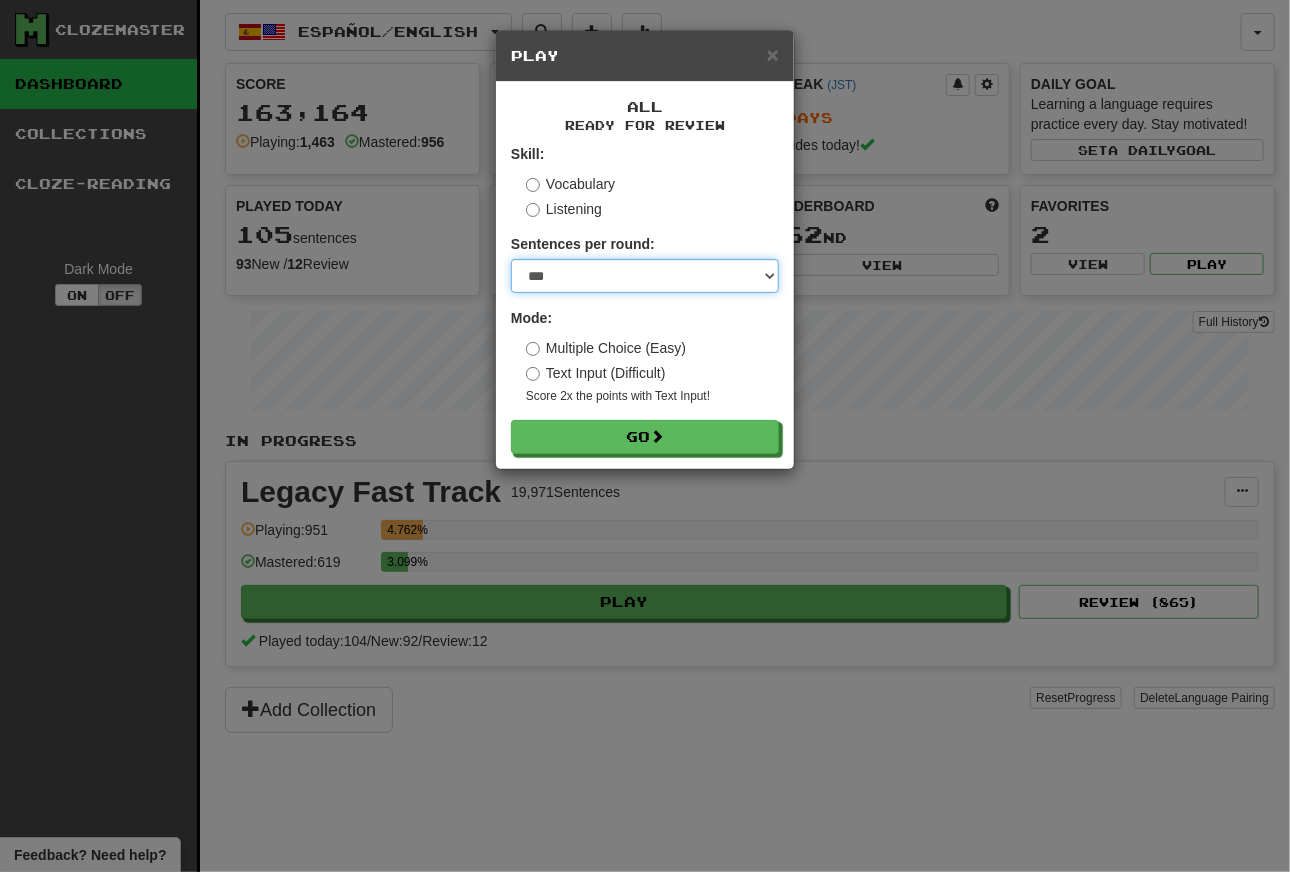 click on "***" at bounding box center (0, 0) 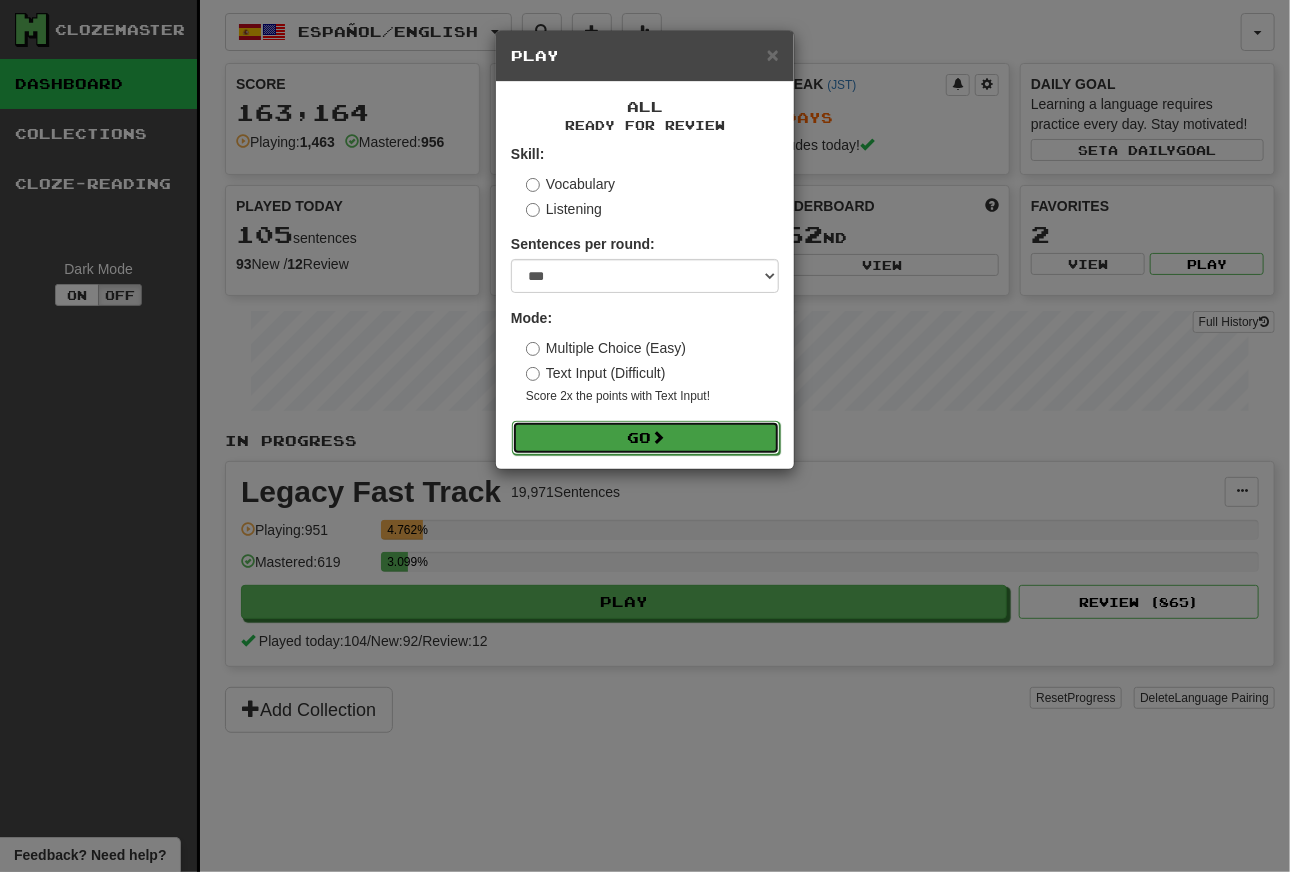 click on "Go" at bounding box center [646, 438] 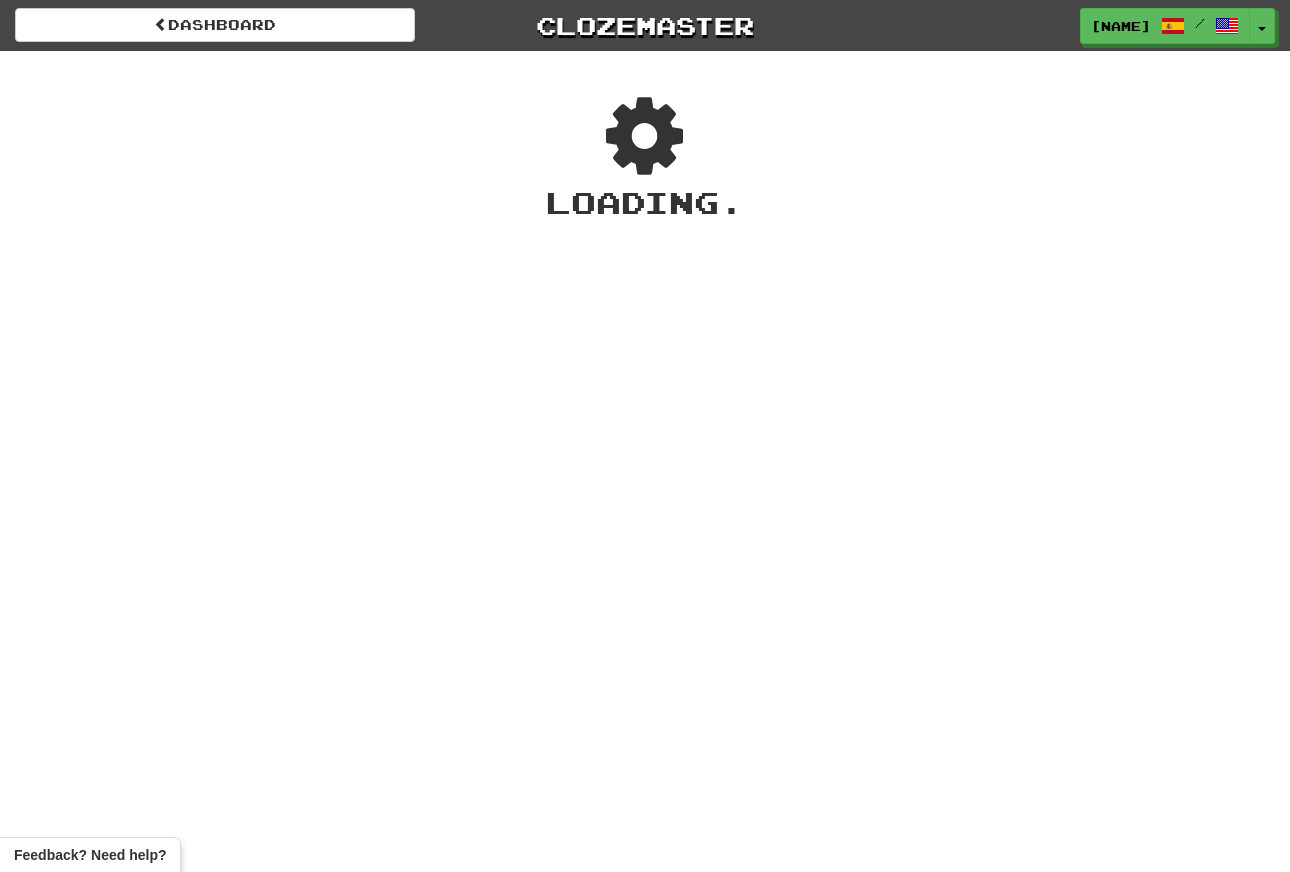 scroll, scrollTop: 0, scrollLeft: 0, axis: both 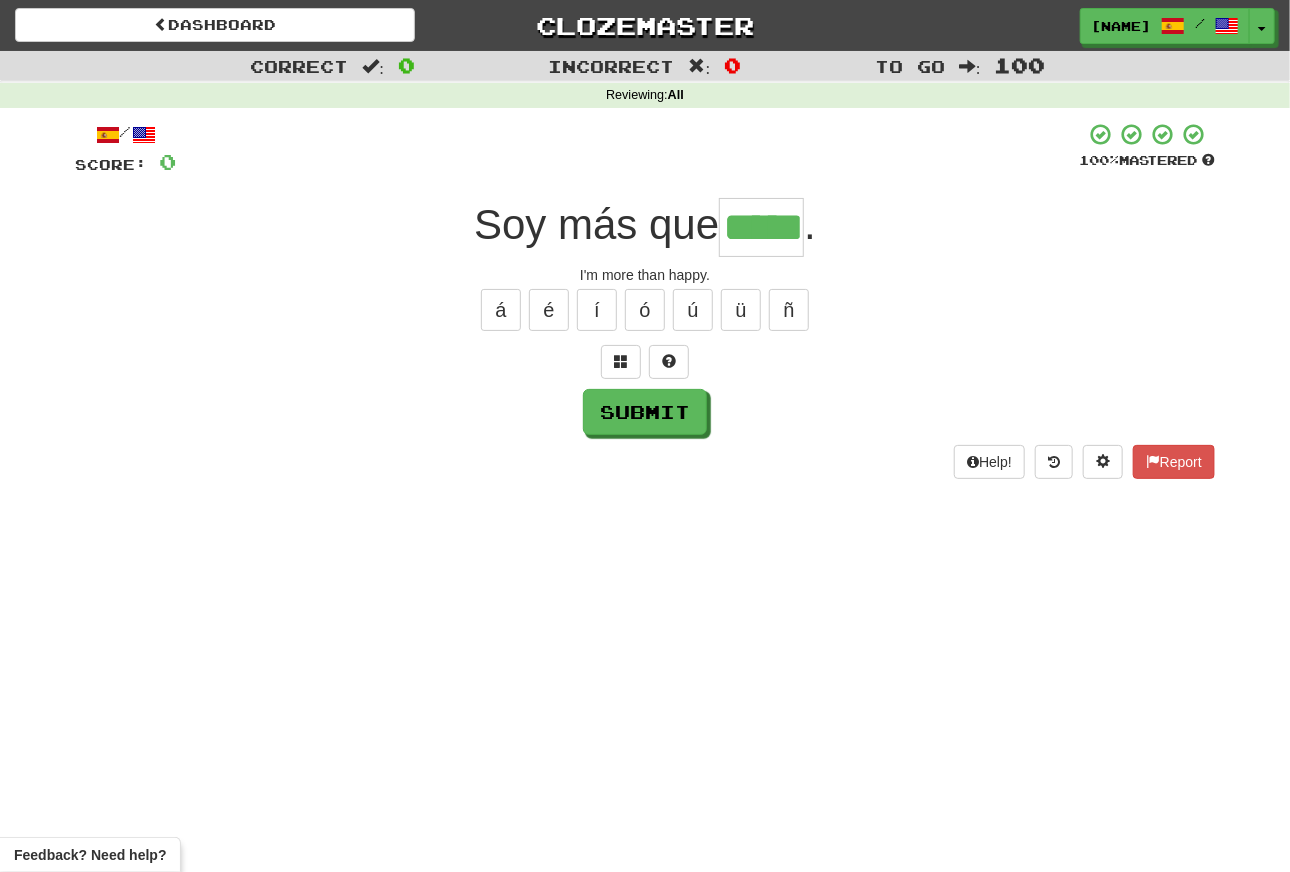 type on "*****" 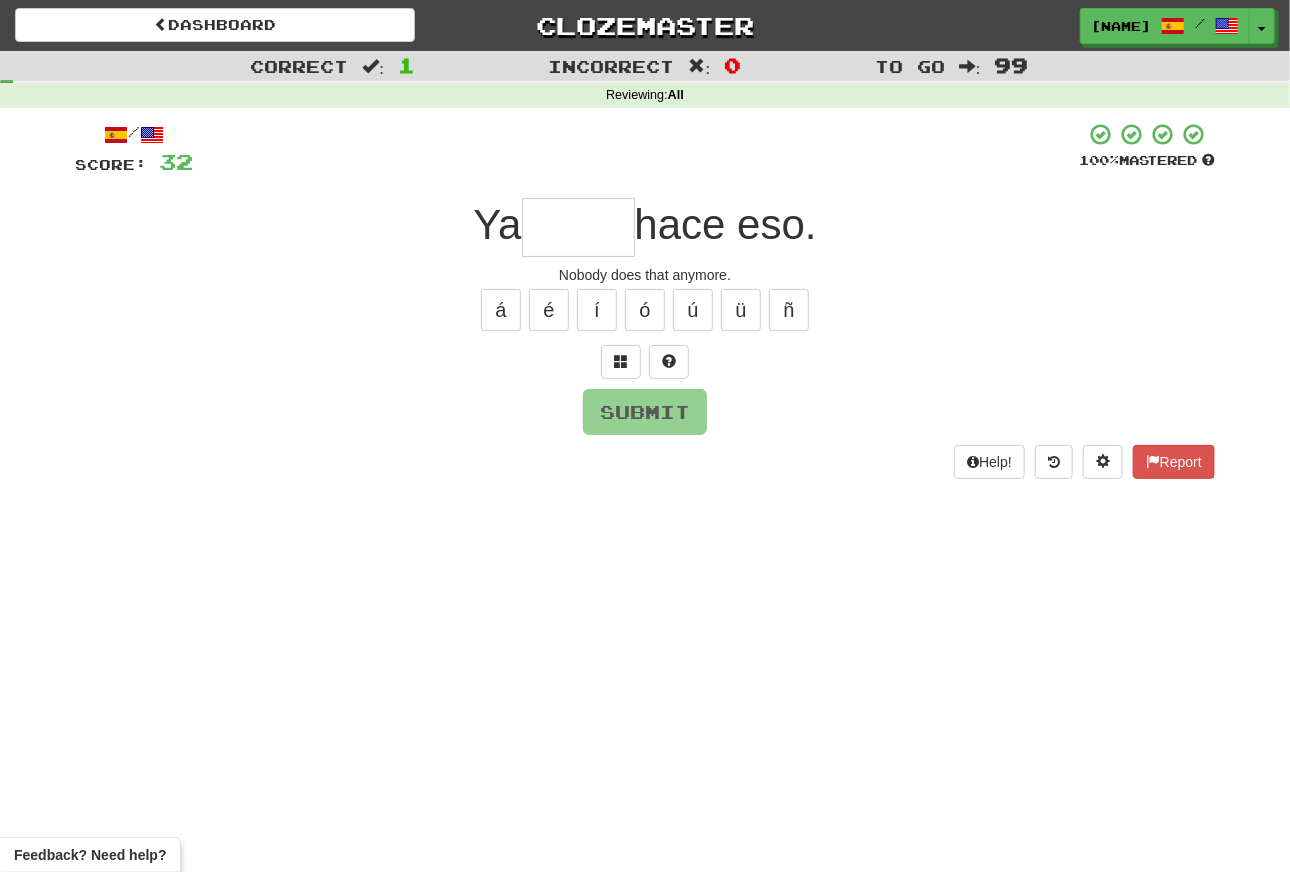click at bounding box center (578, 227) 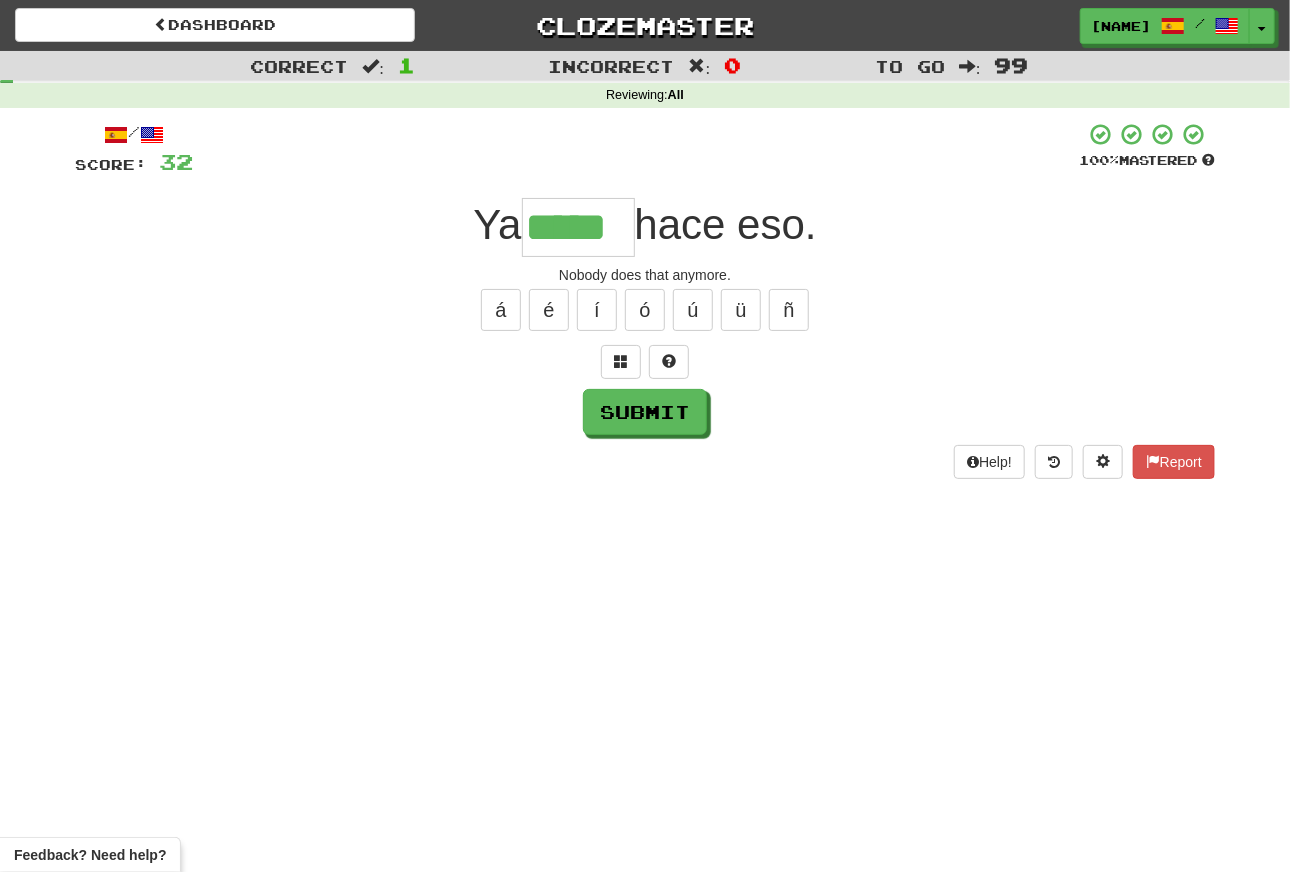 type on "*****" 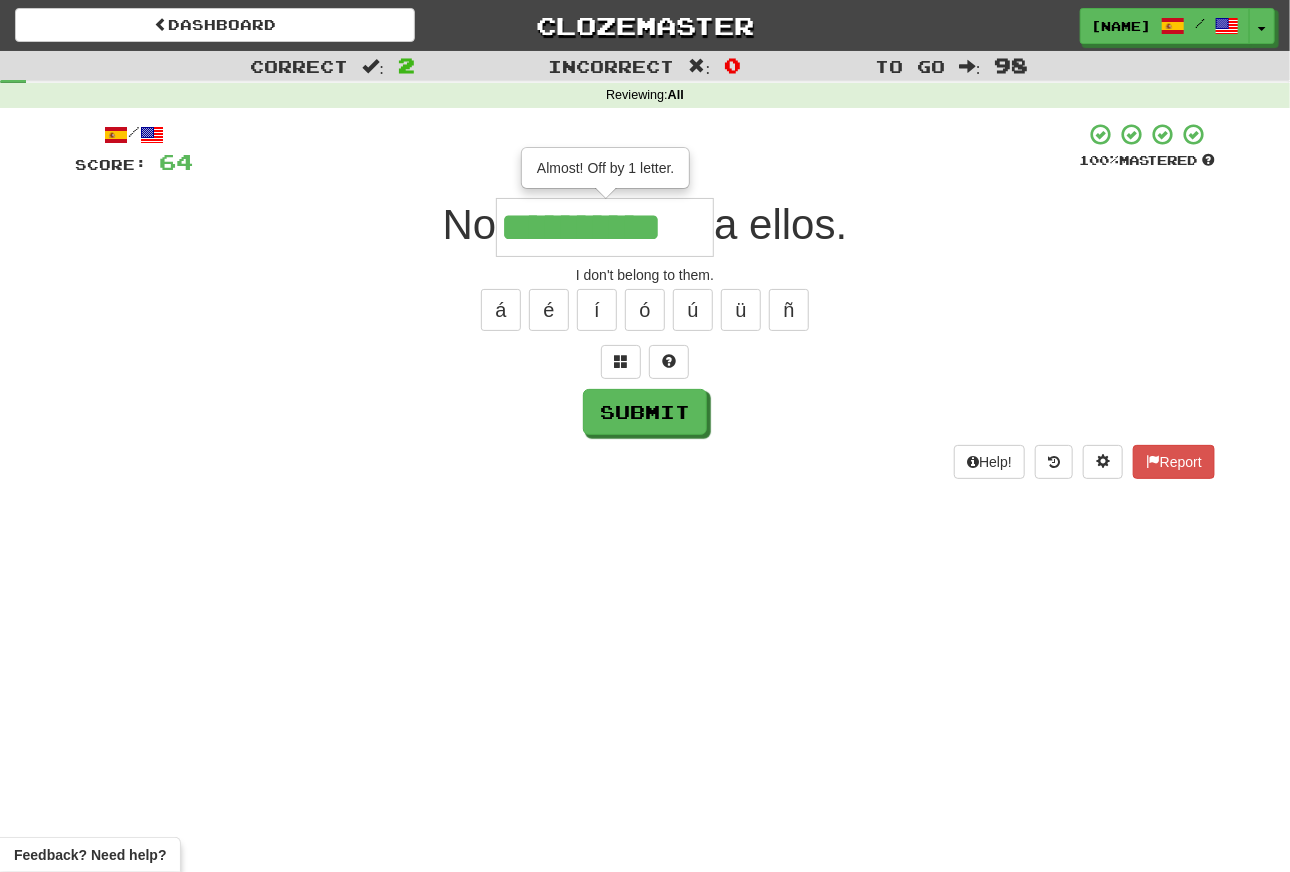 type on "**********" 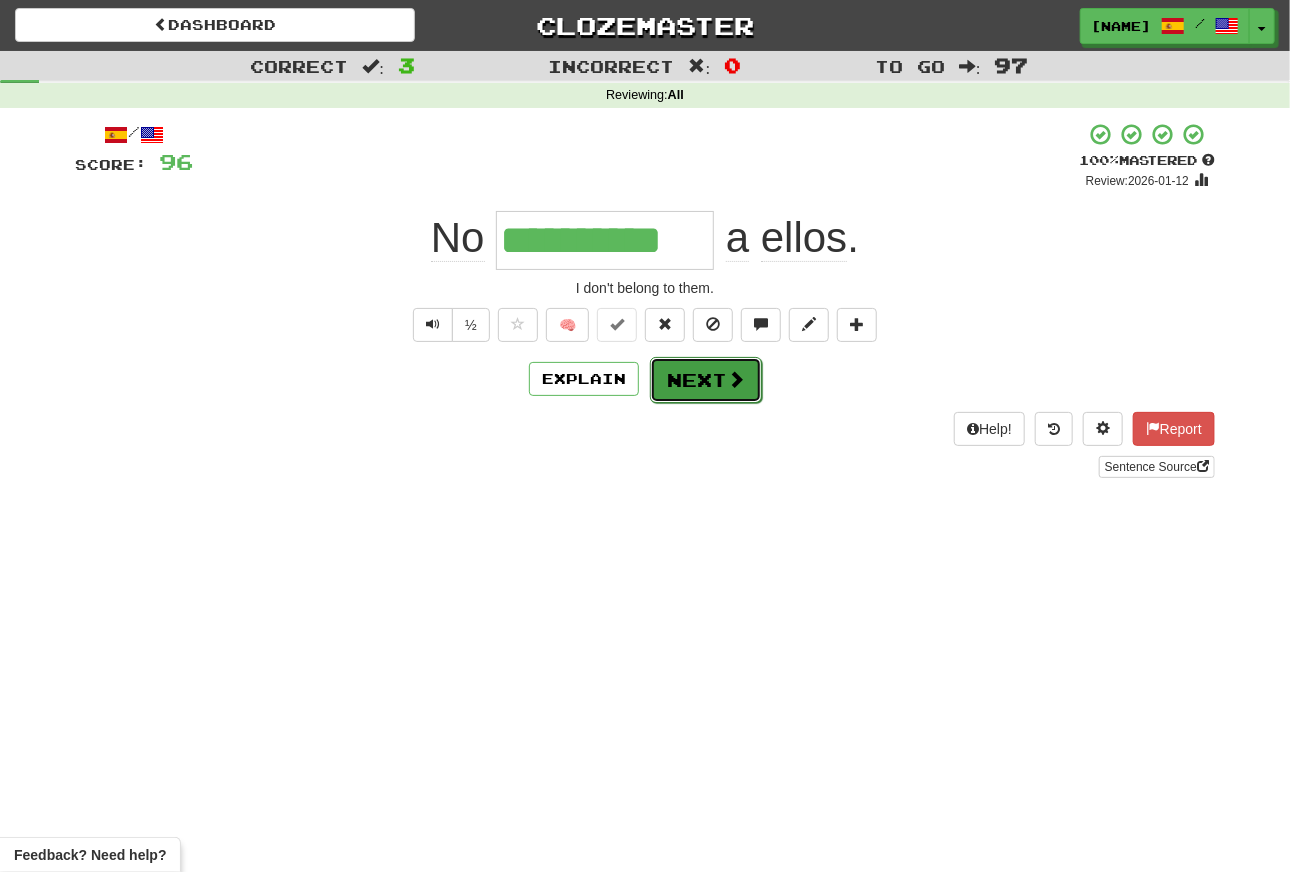 click on "Next" at bounding box center [706, 380] 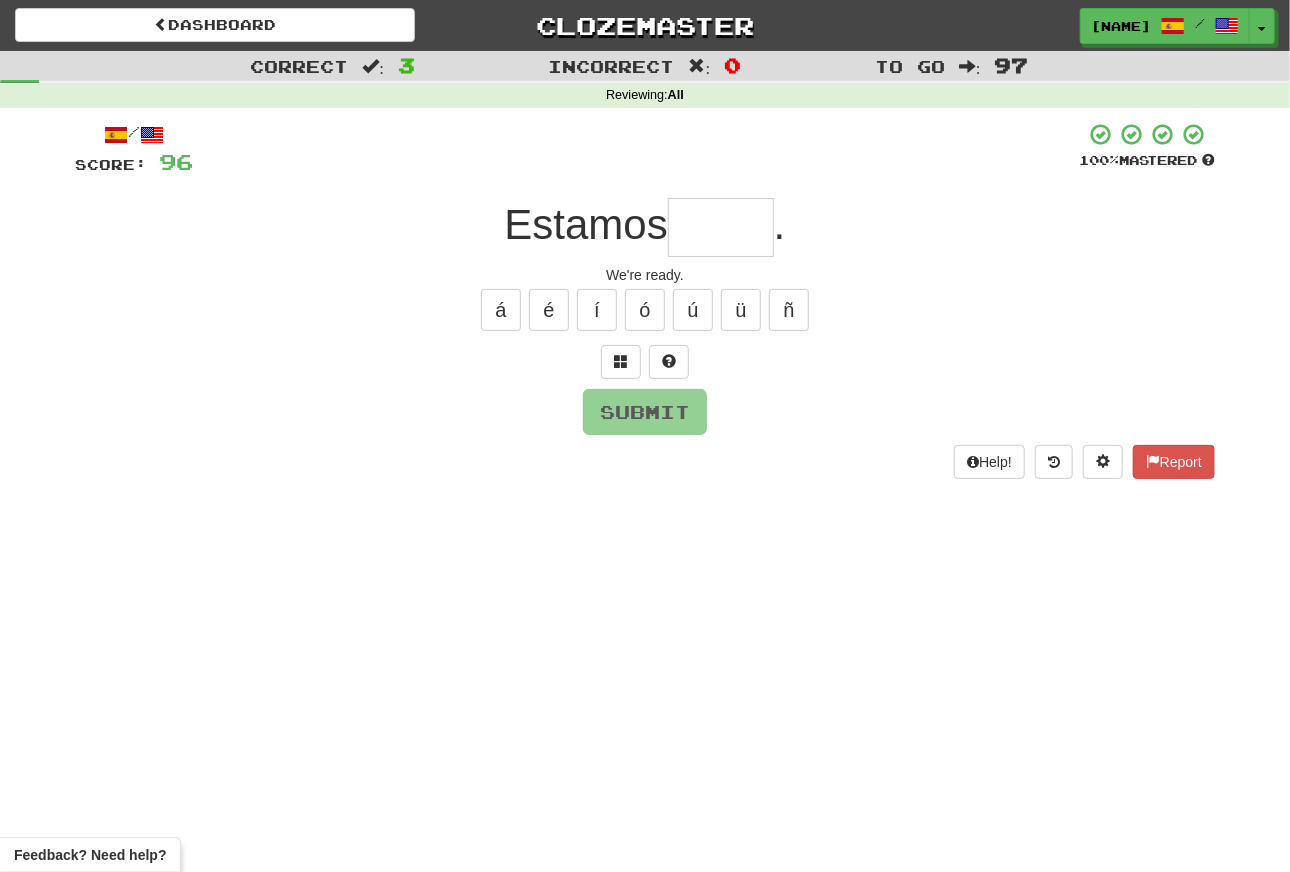 click at bounding box center (721, 227) 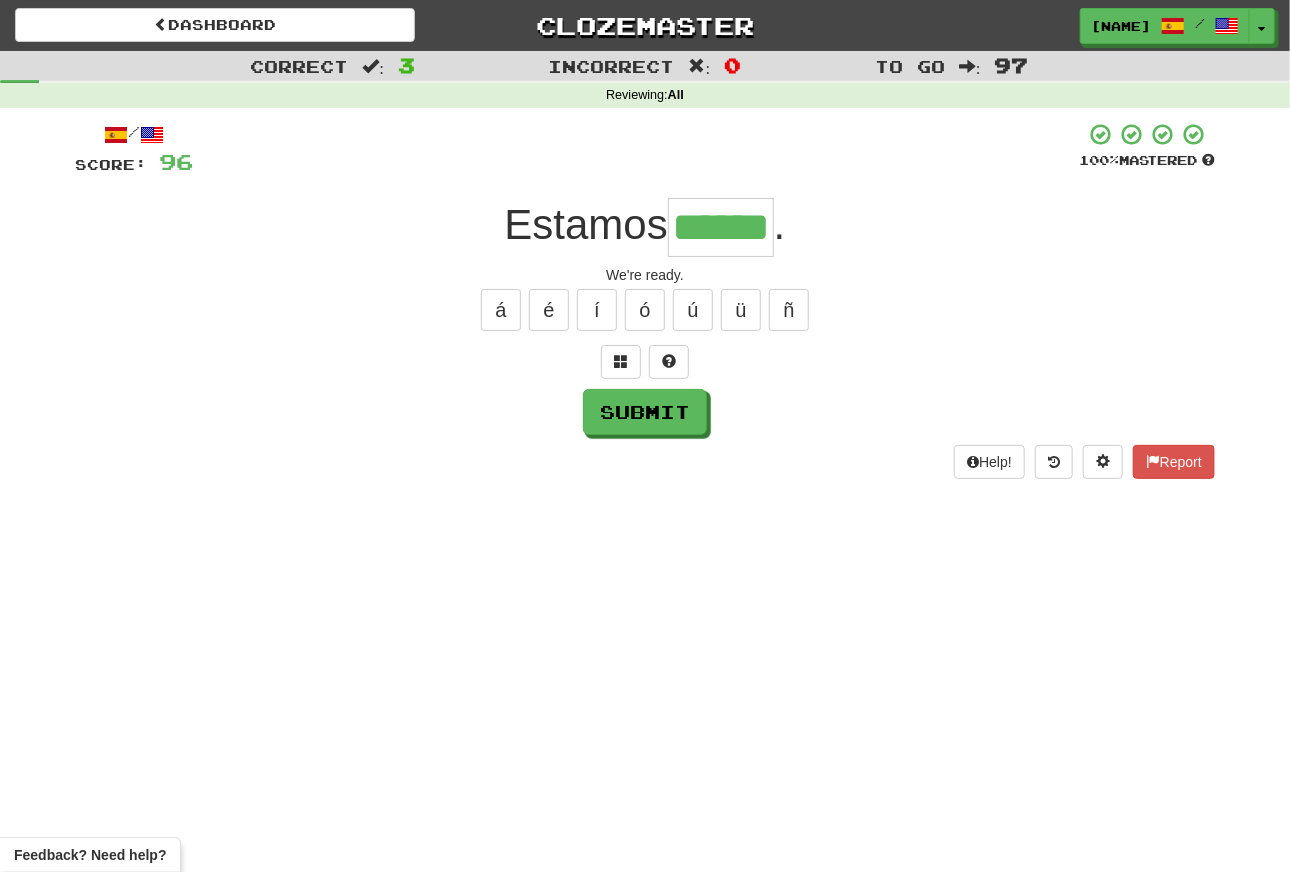 type on "******" 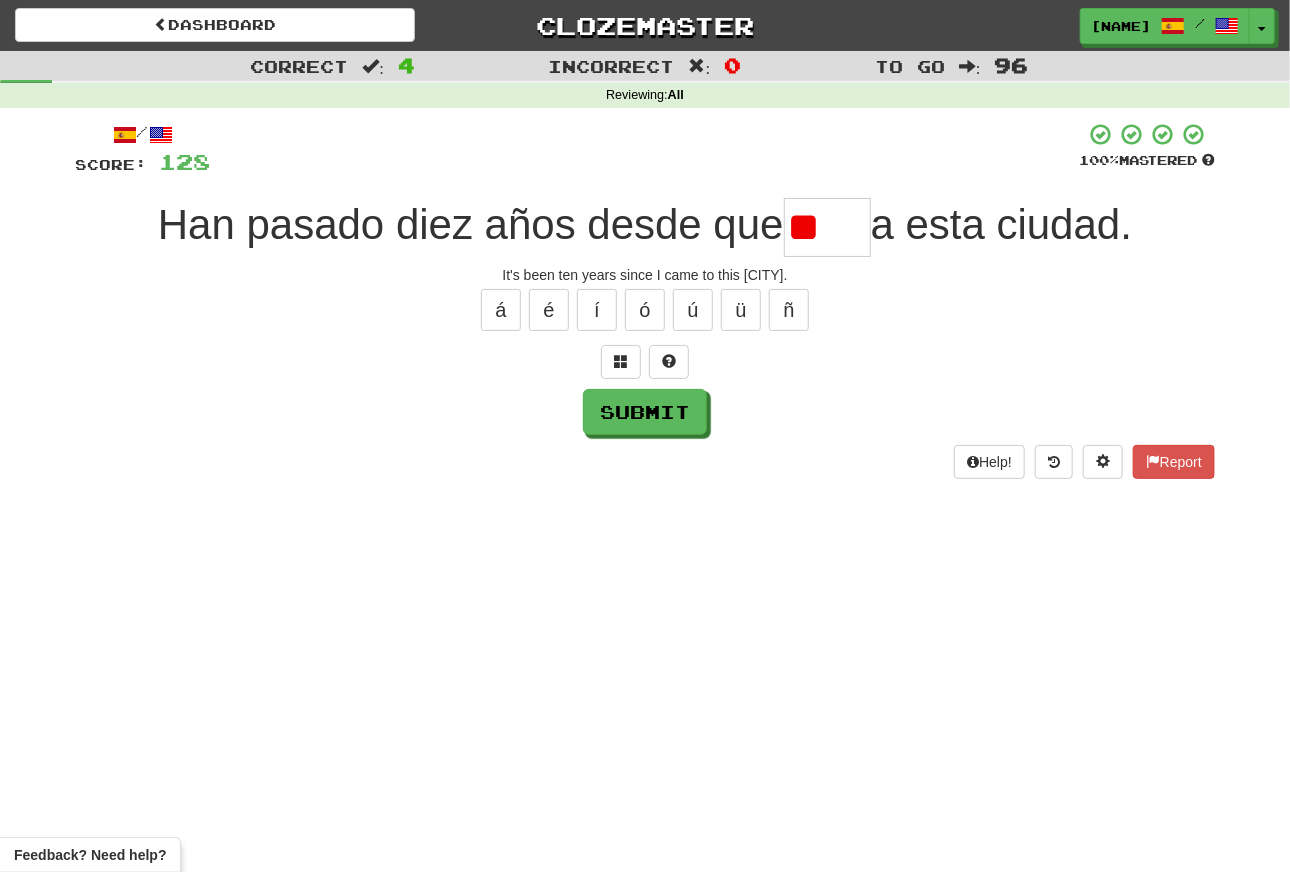 type on "*" 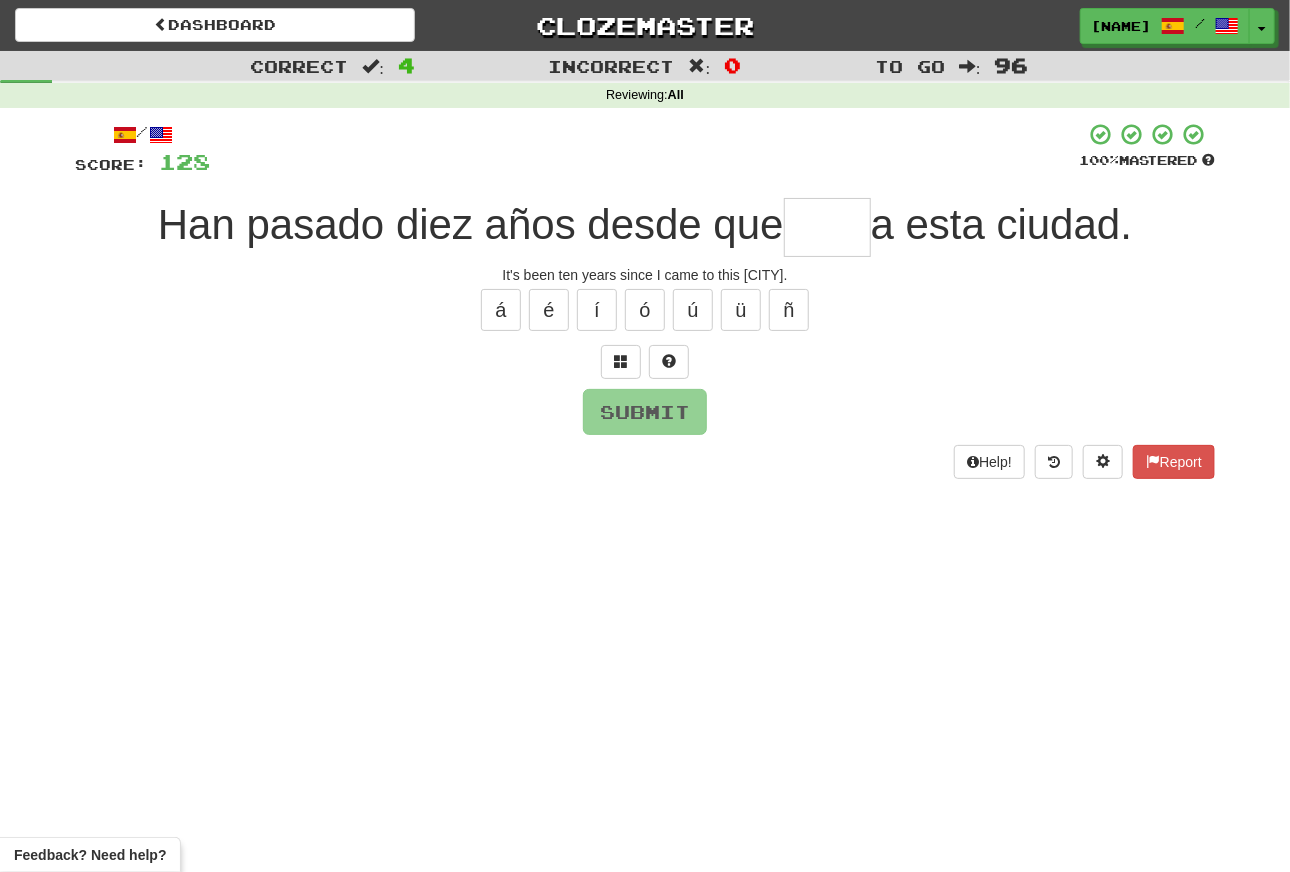 type on "*" 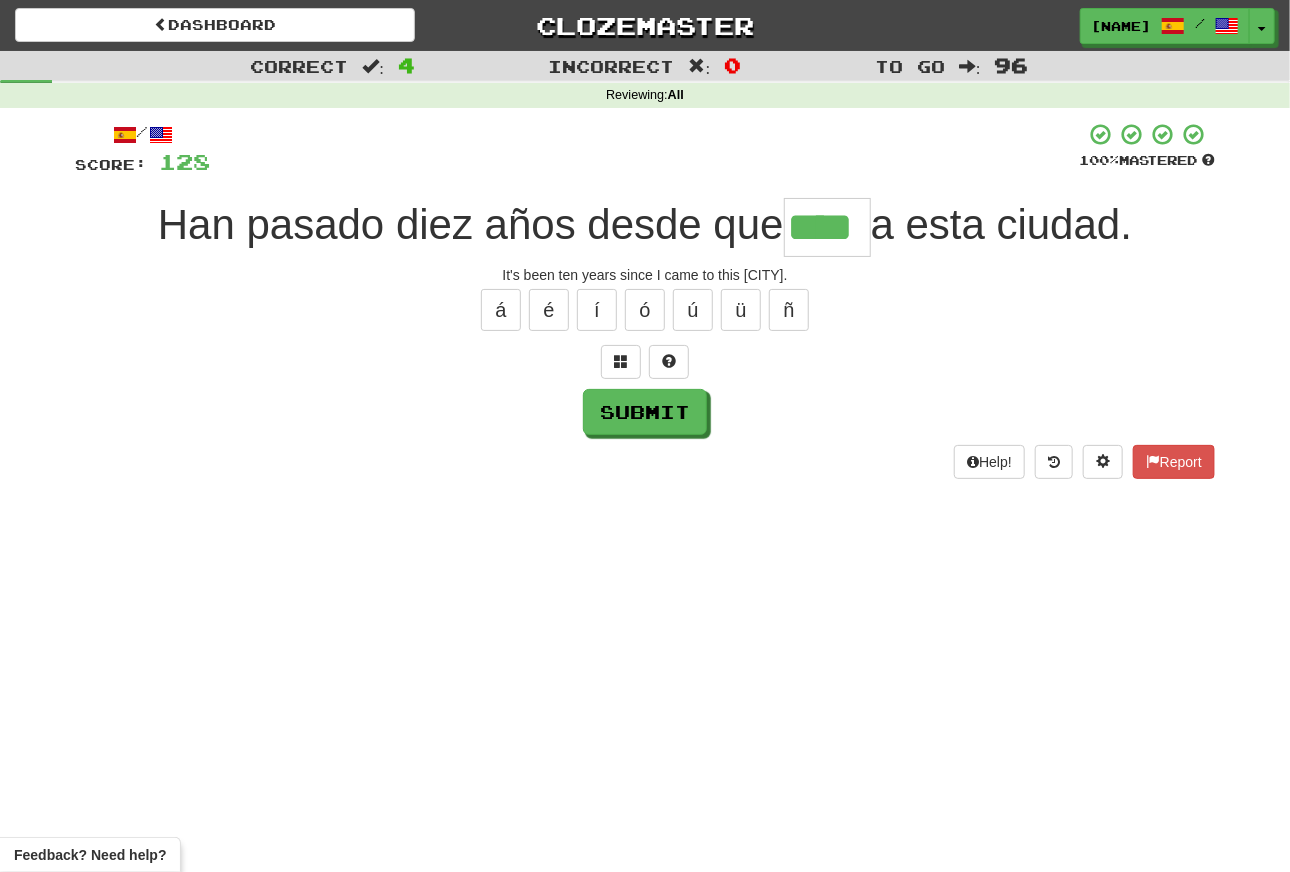 type on "****" 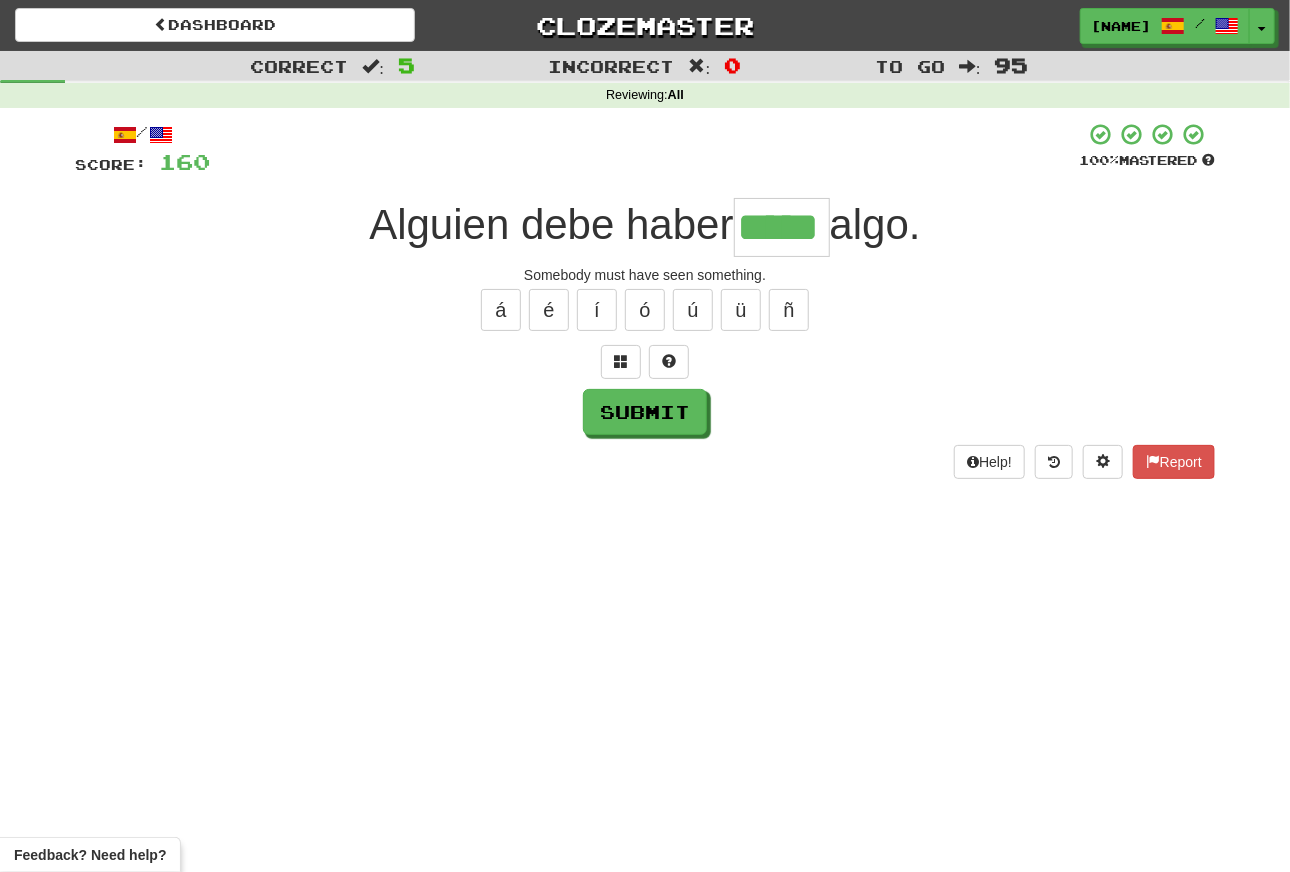 type on "*****" 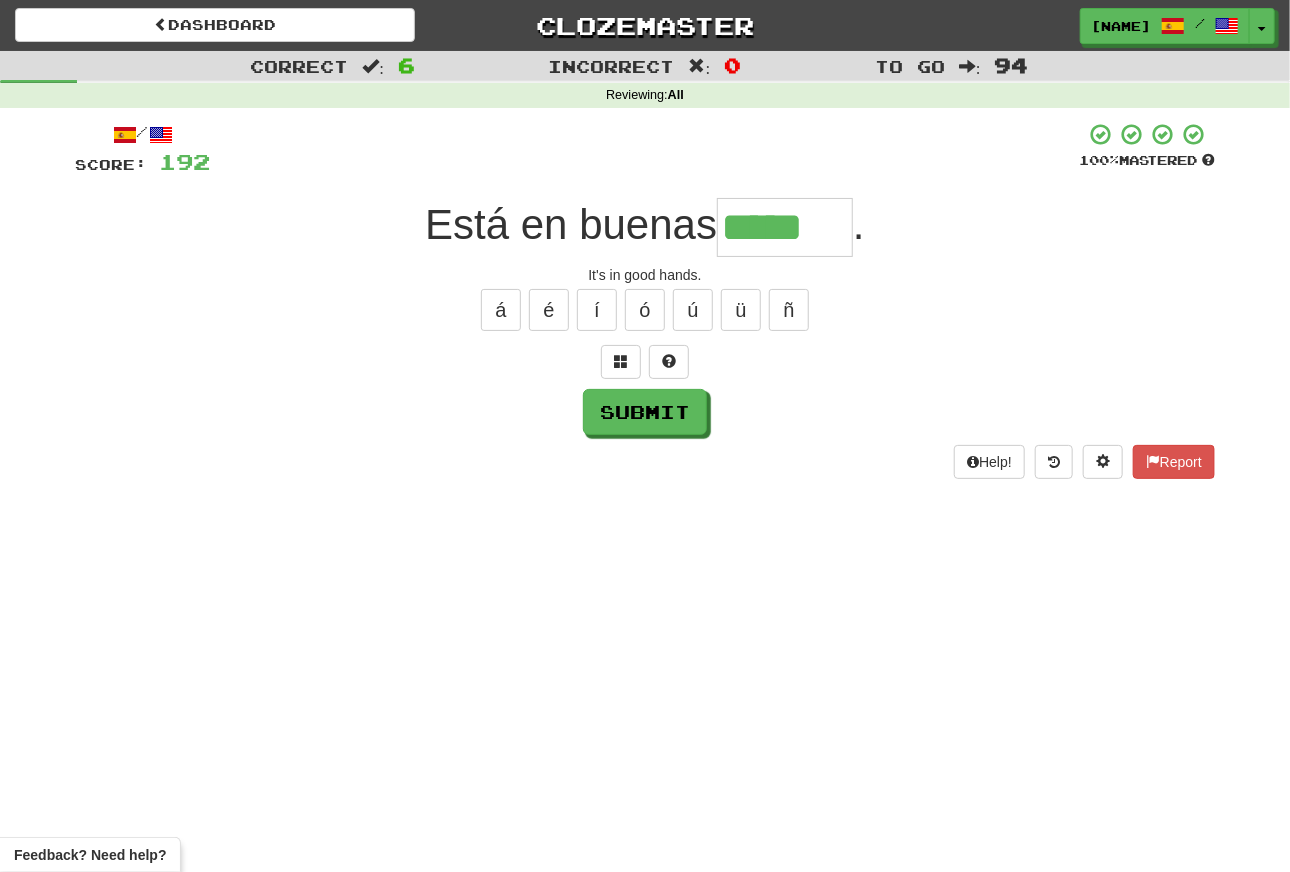 type on "*****" 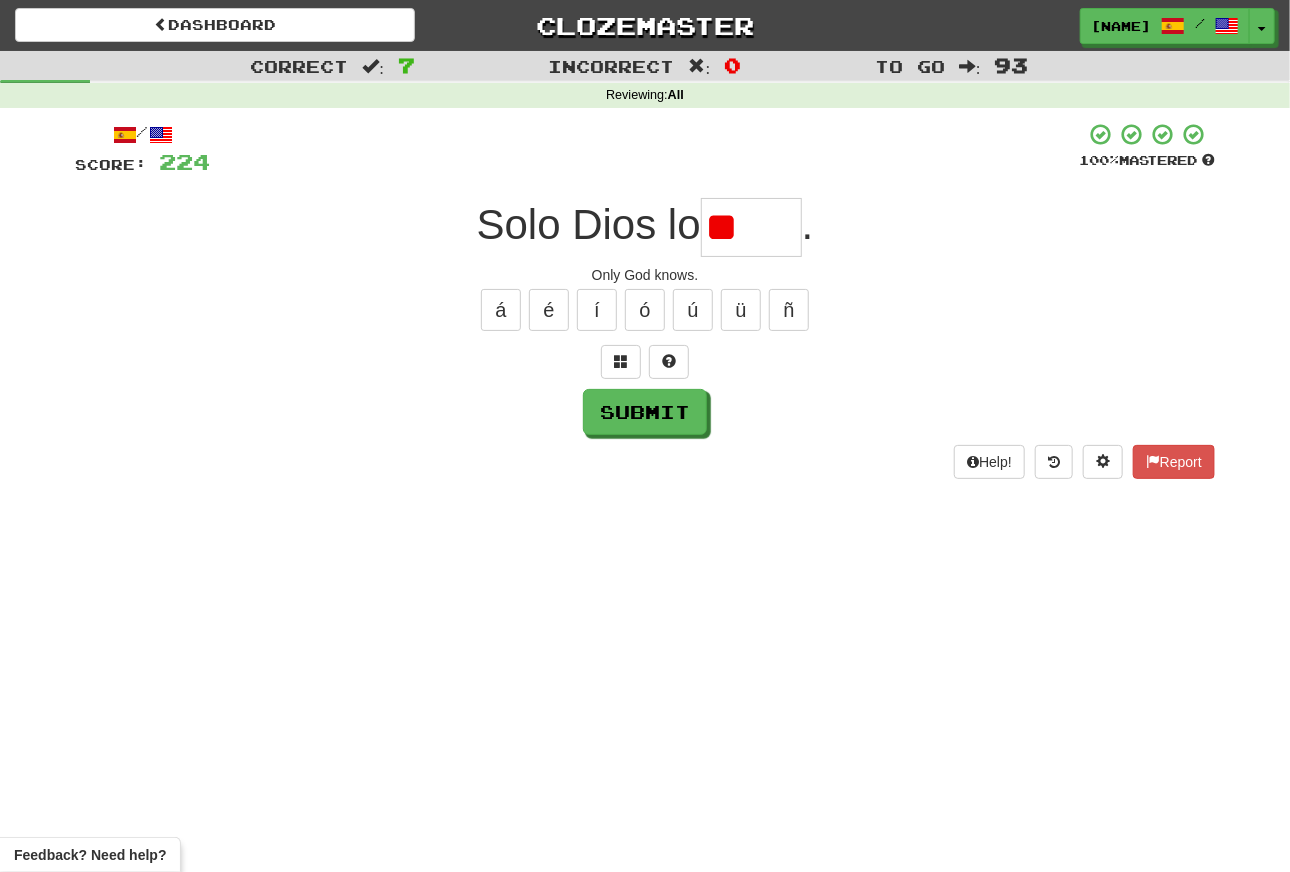 type on "*" 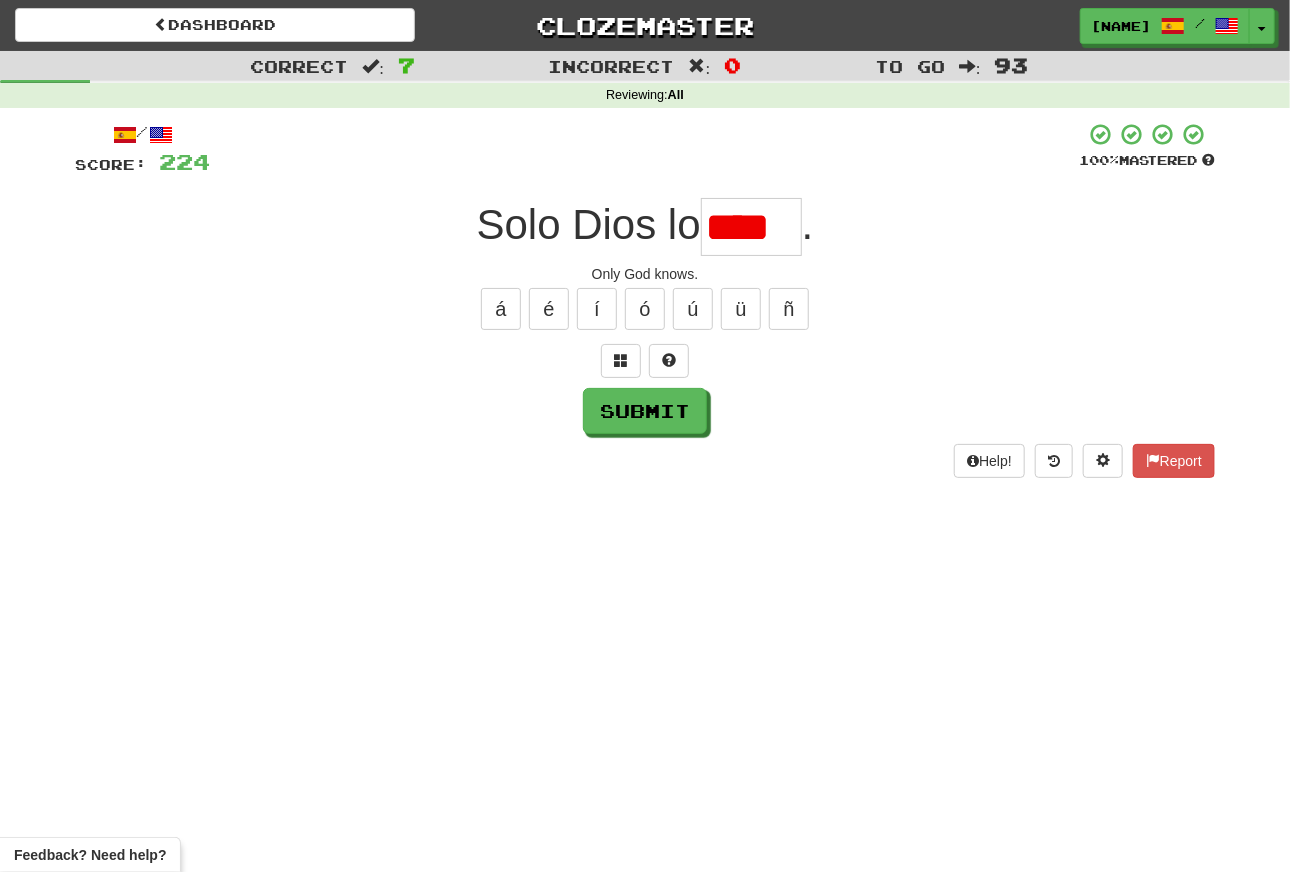 scroll, scrollTop: 0, scrollLeft: 0, axis: both 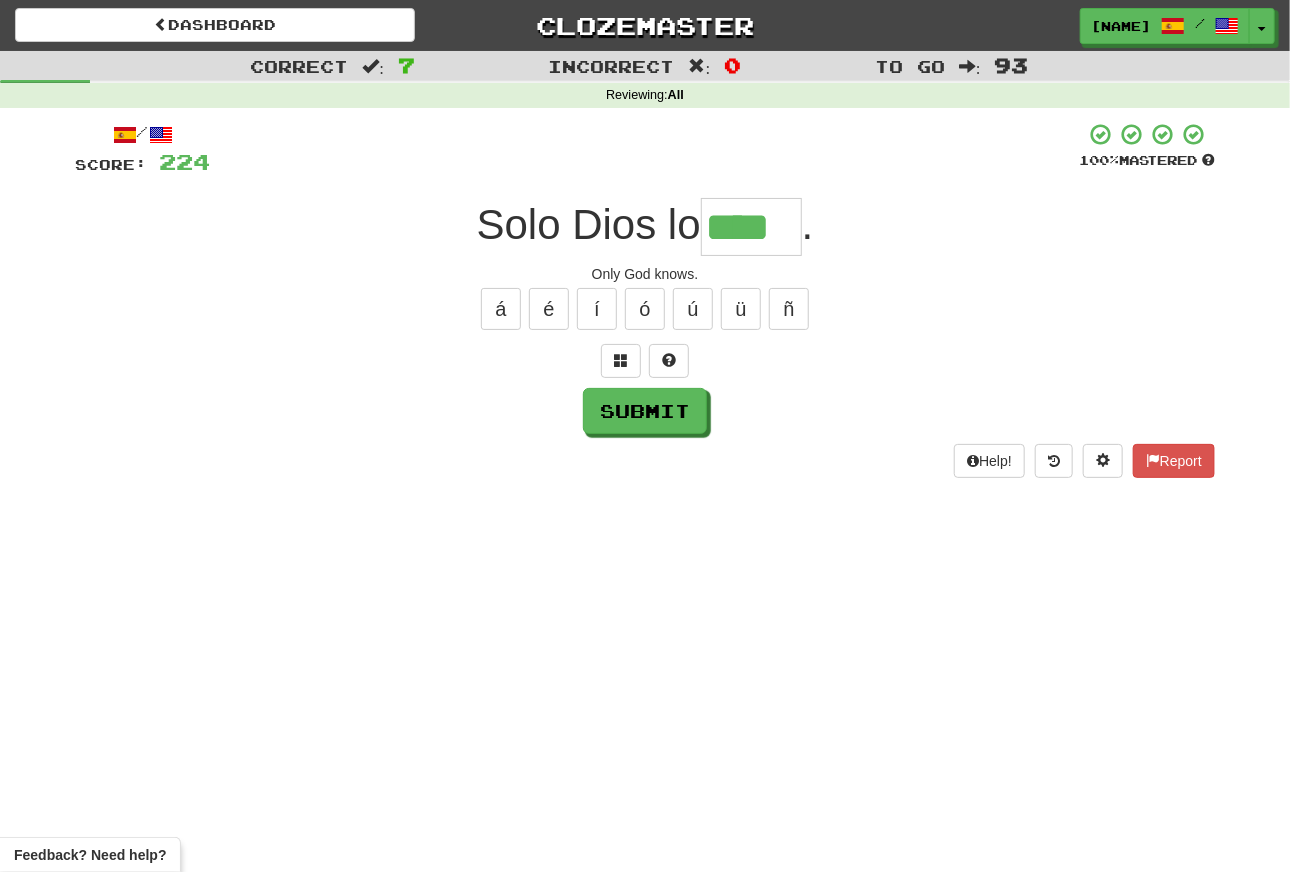 type on "****" 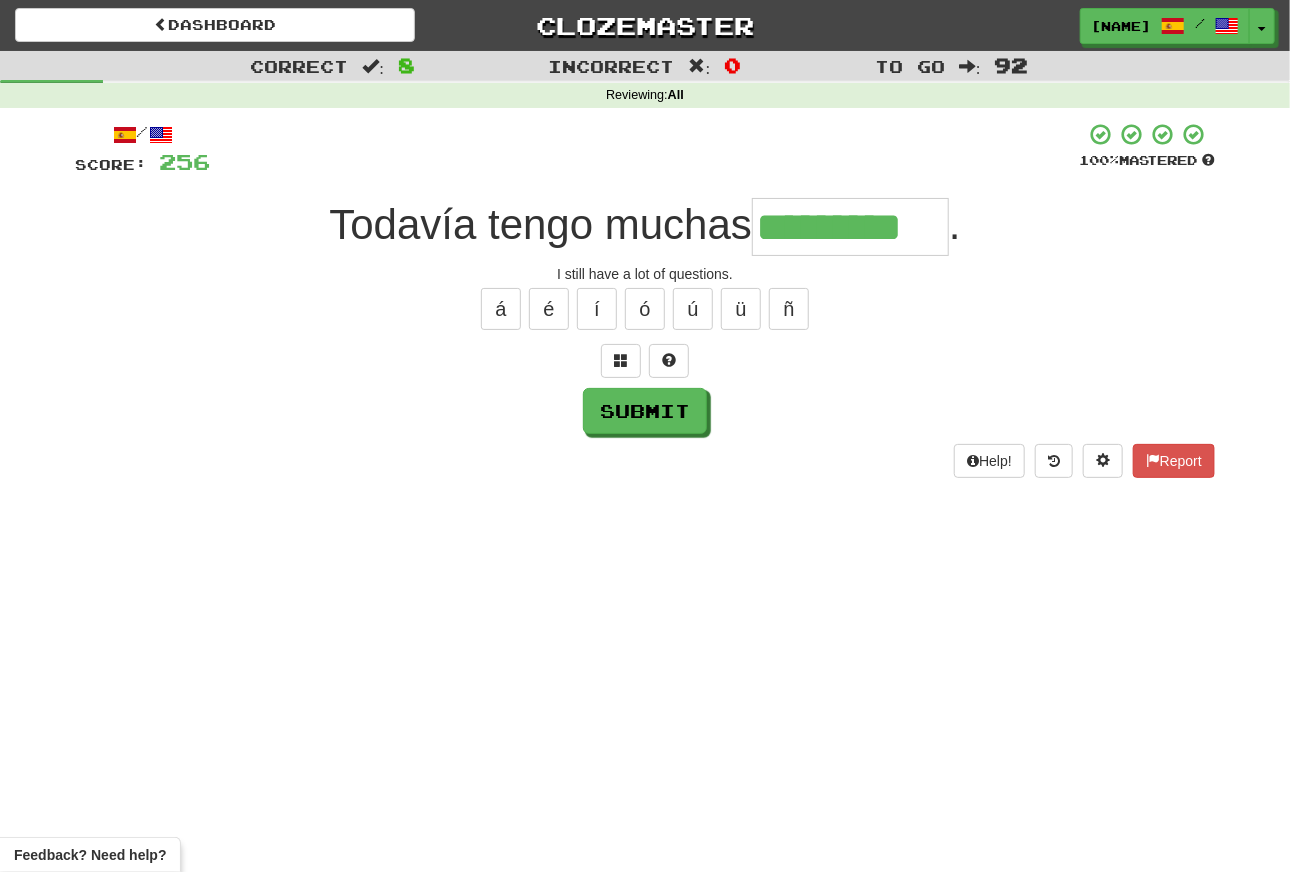 type on "*********" 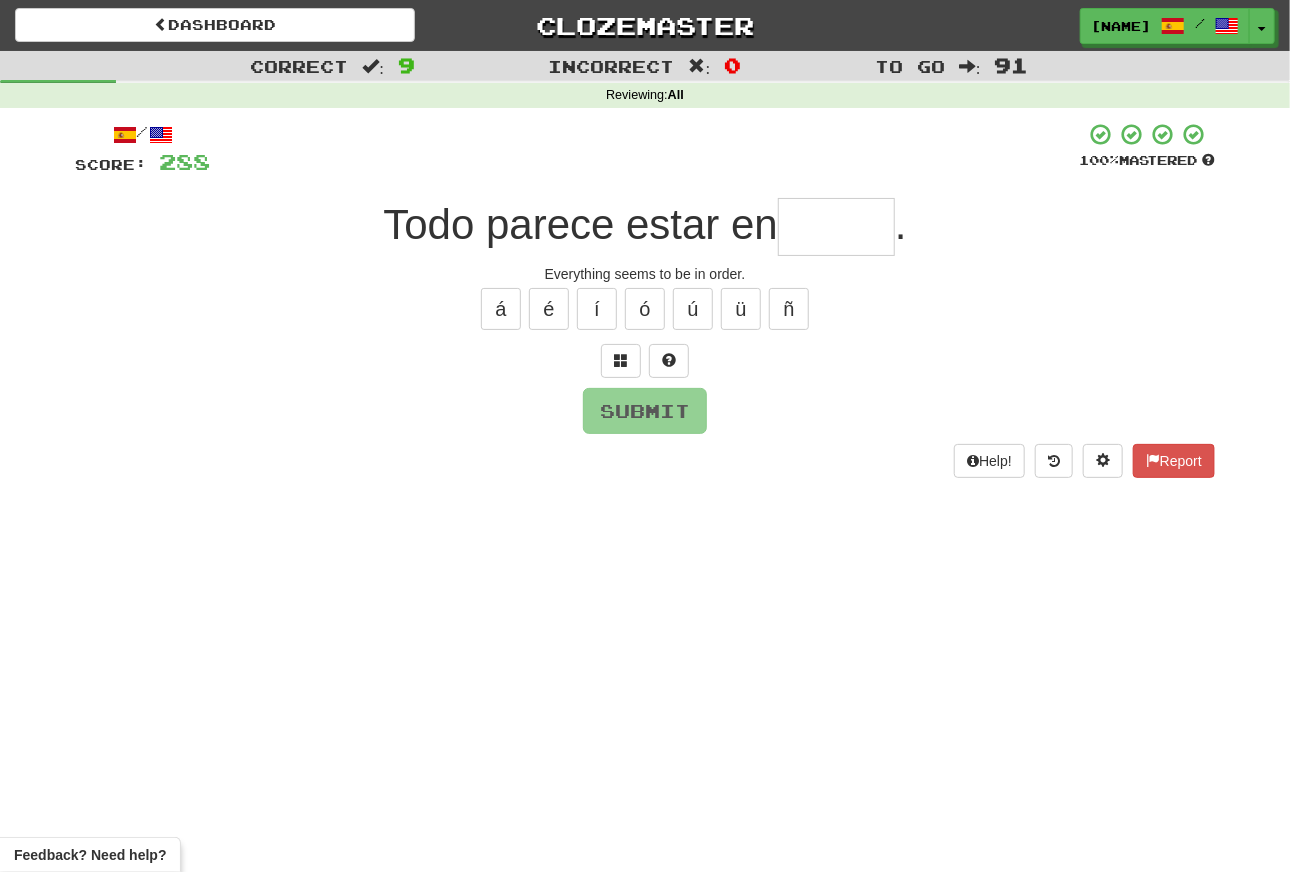 type on "*" 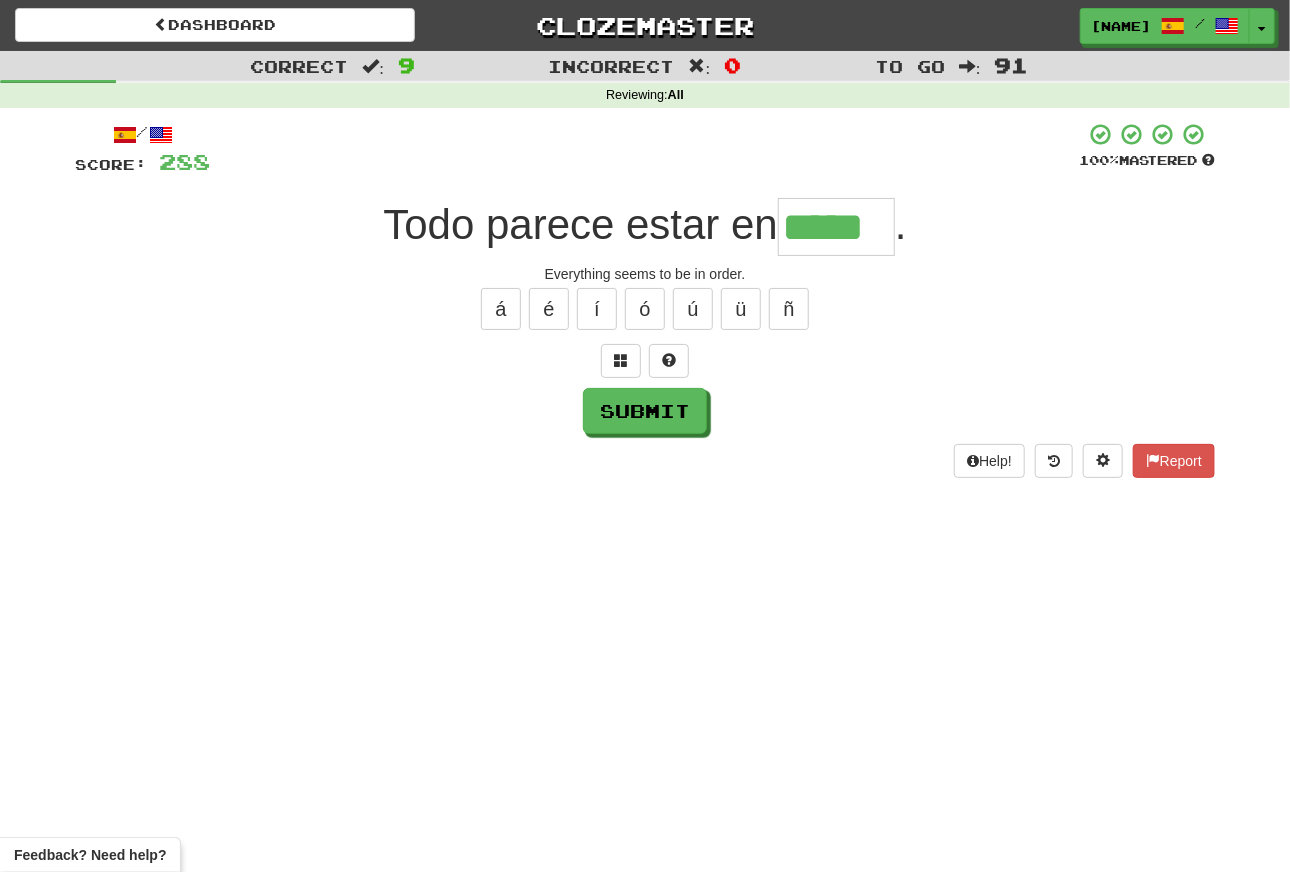 type on "*****" 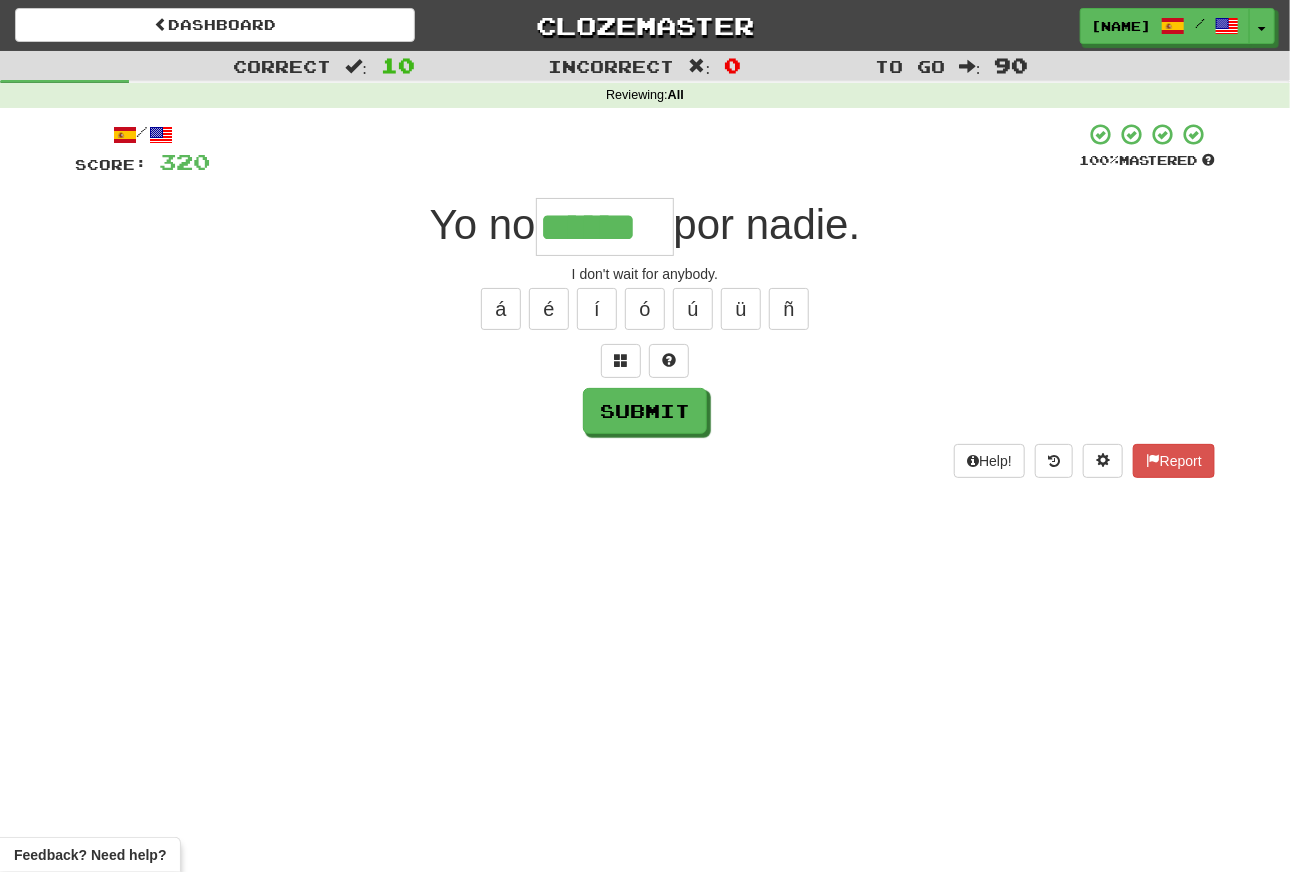 type on "******" 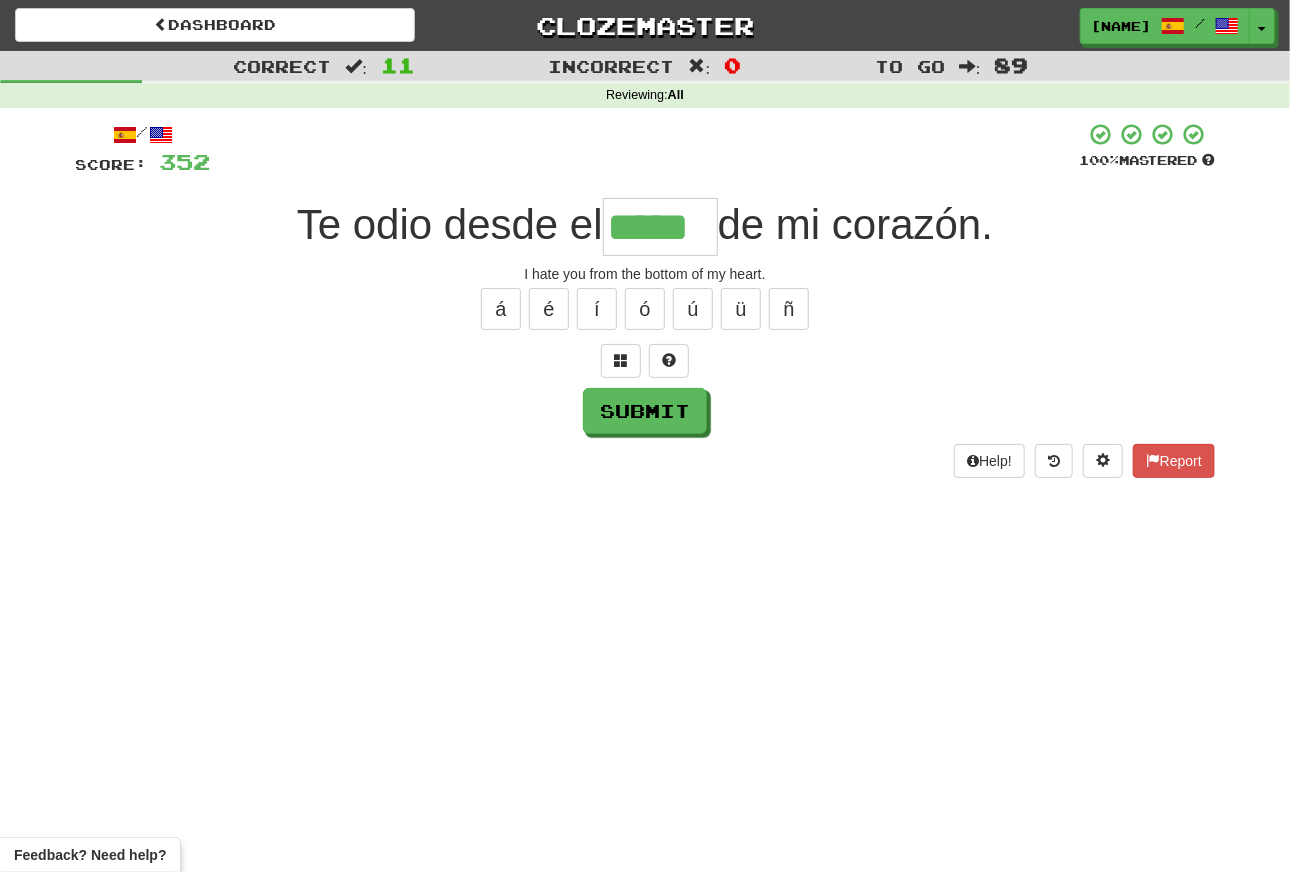 type on "*****" 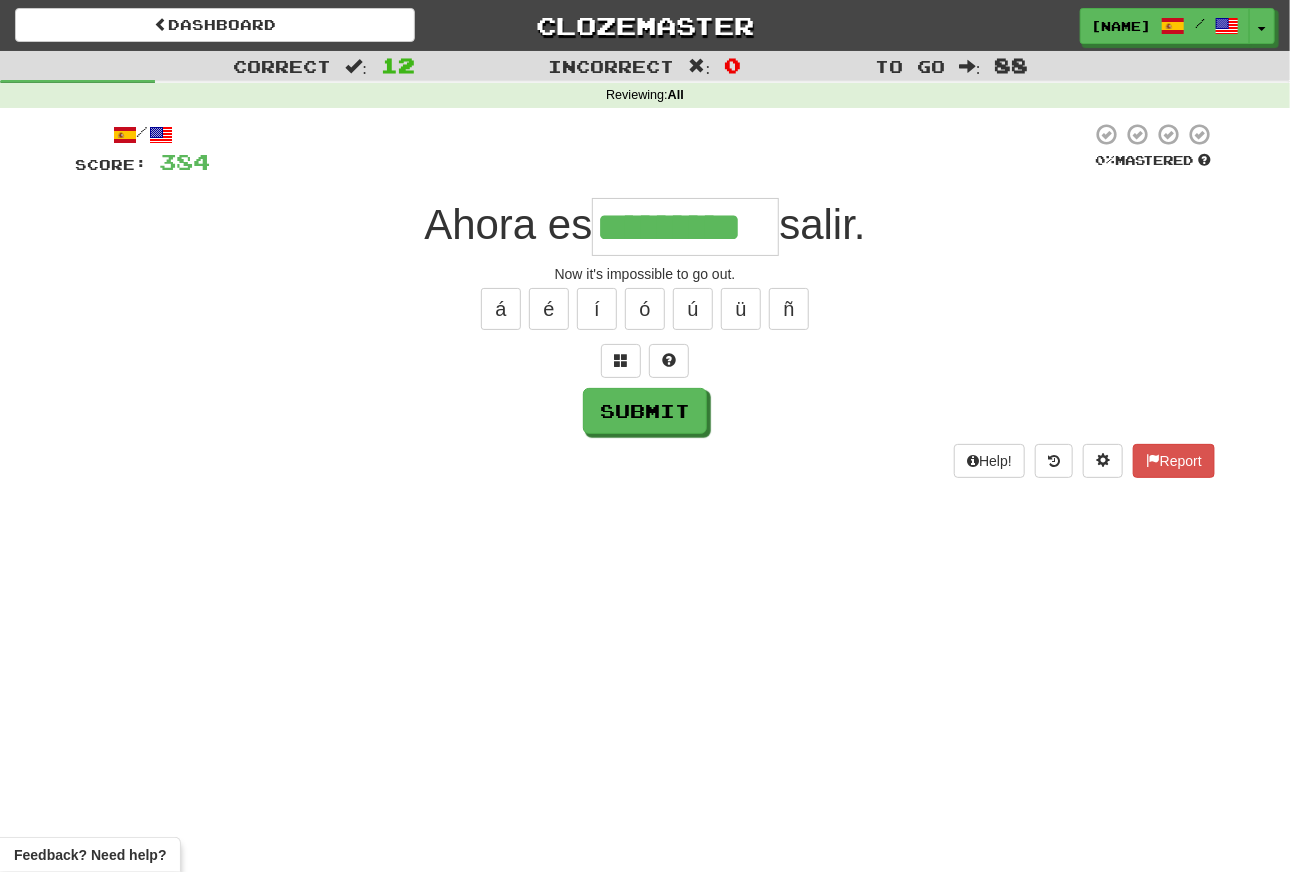 type on "*********" 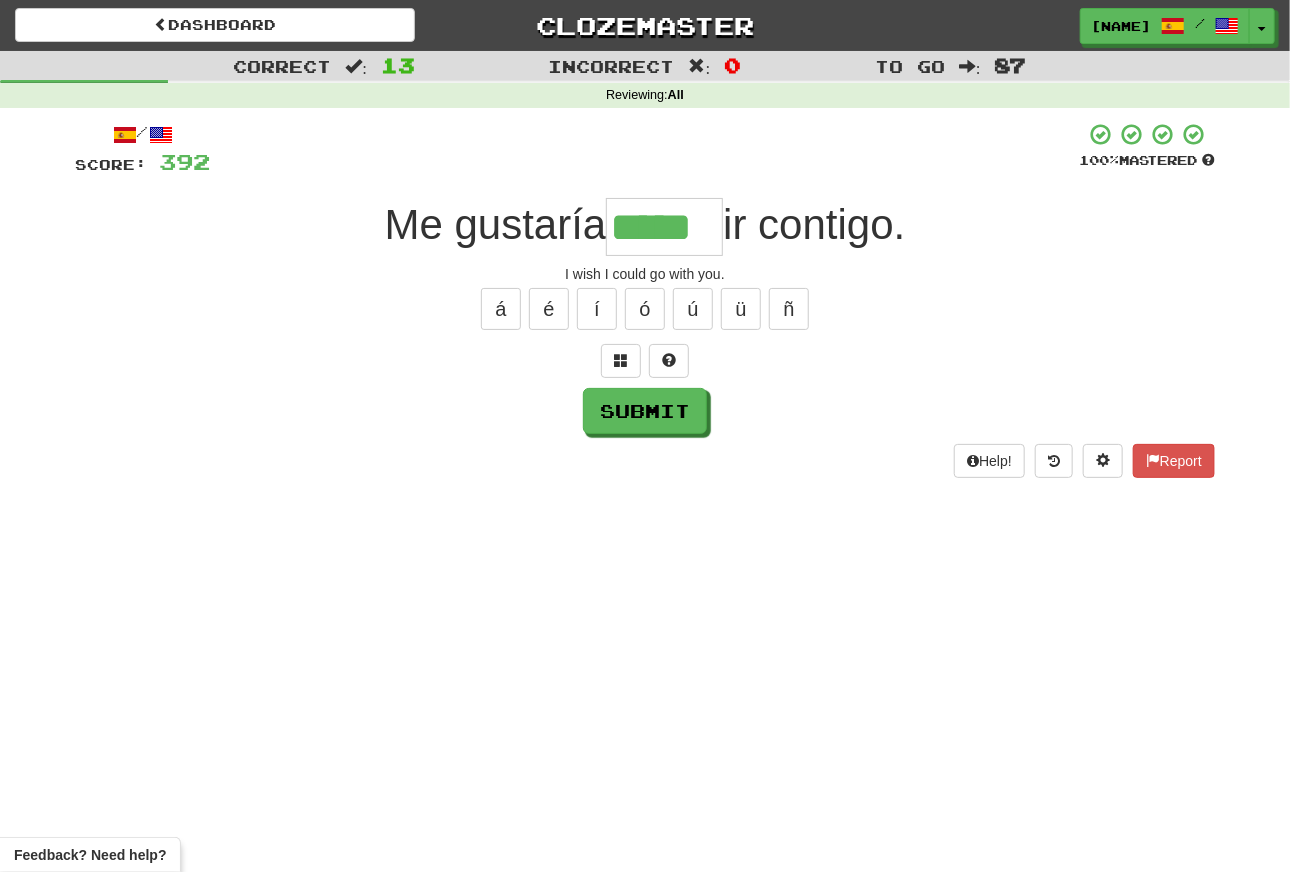 type on "*****" 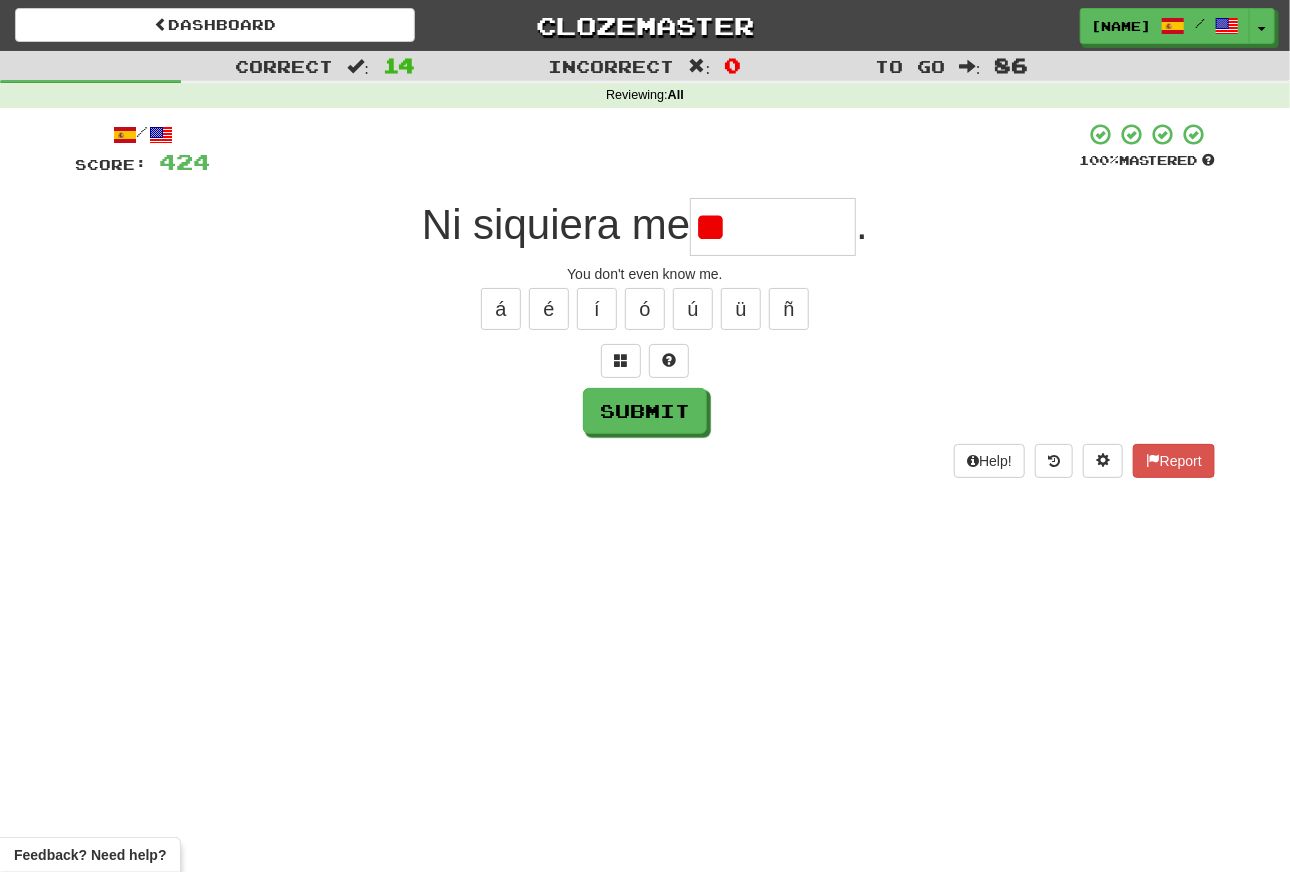 type on "*" 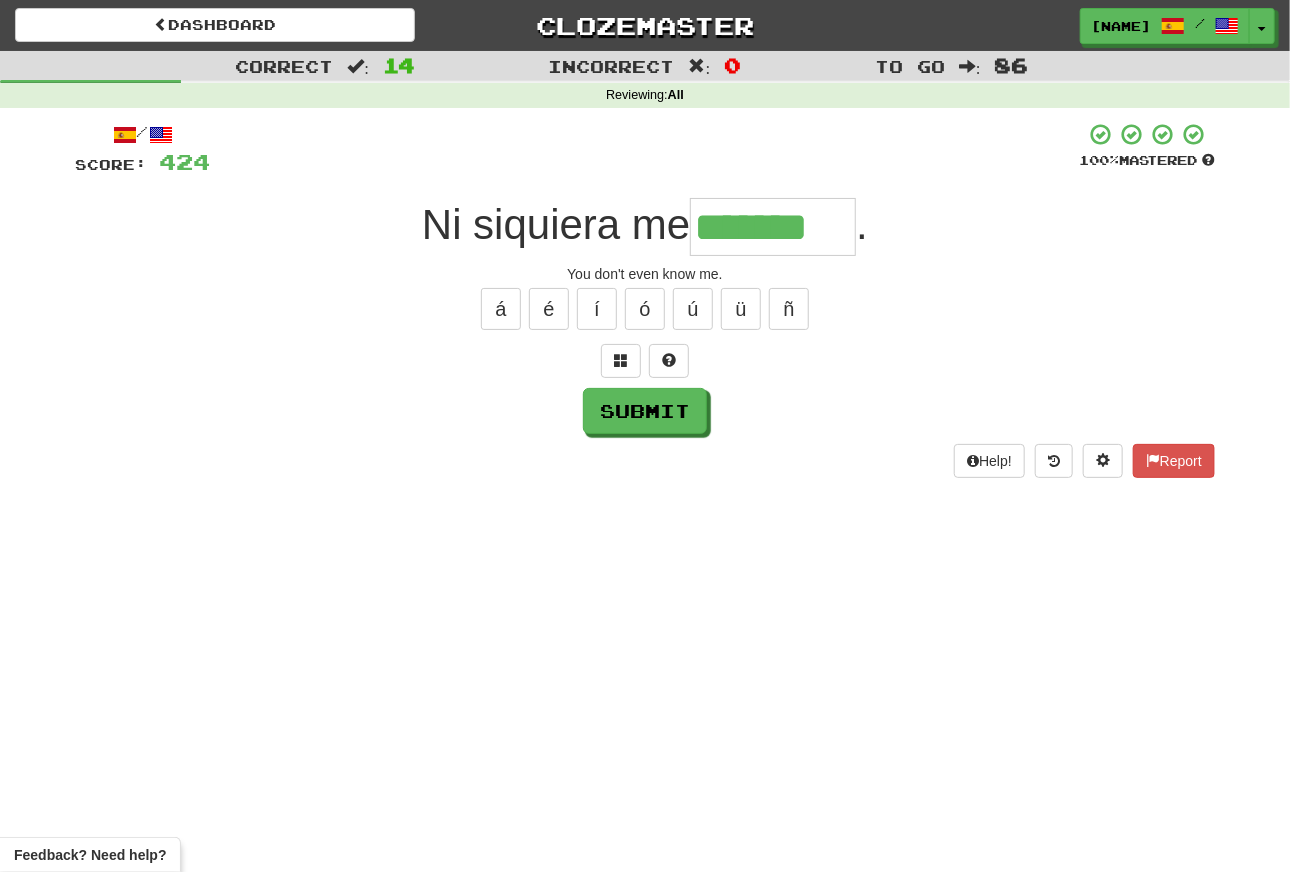 type on "*******" 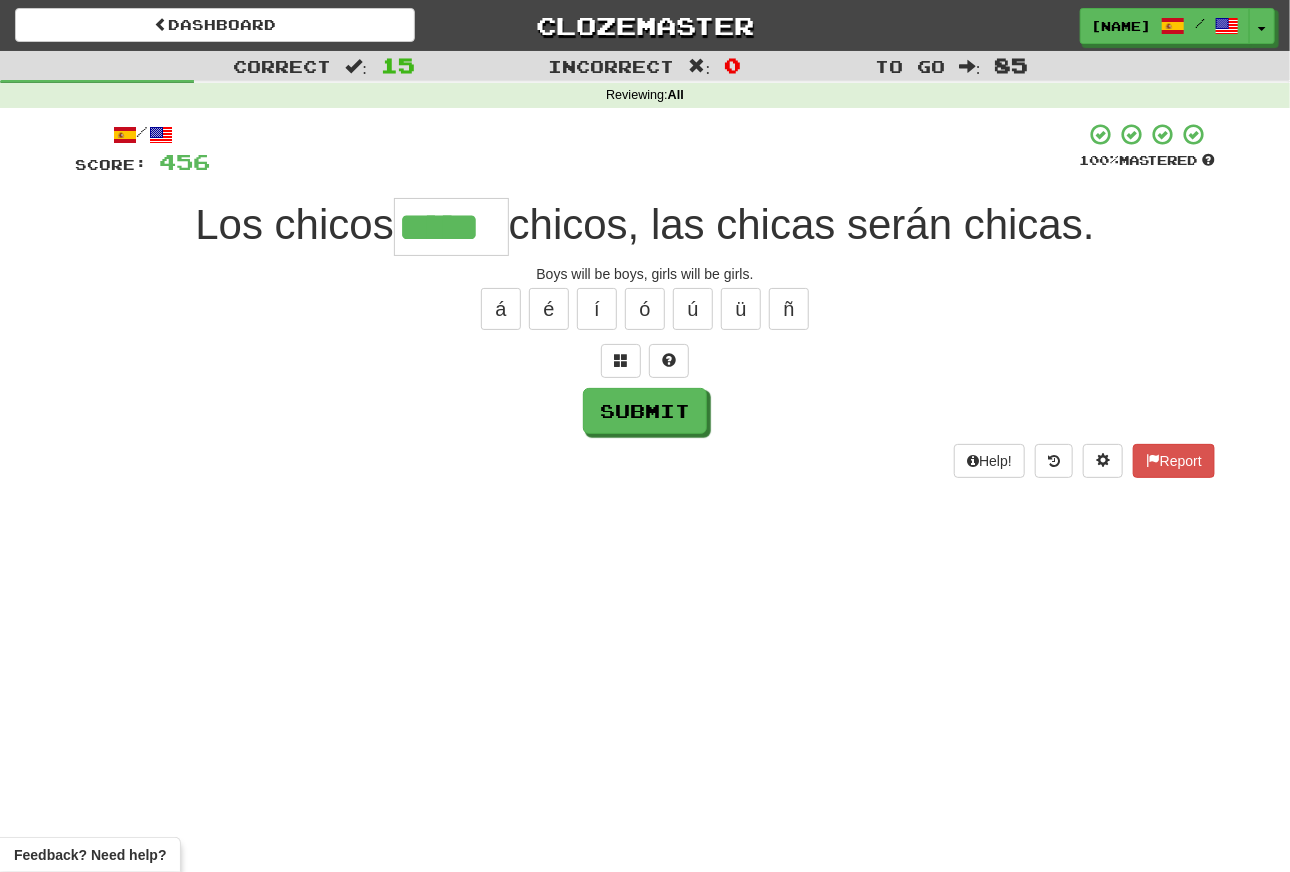 type on "*****" 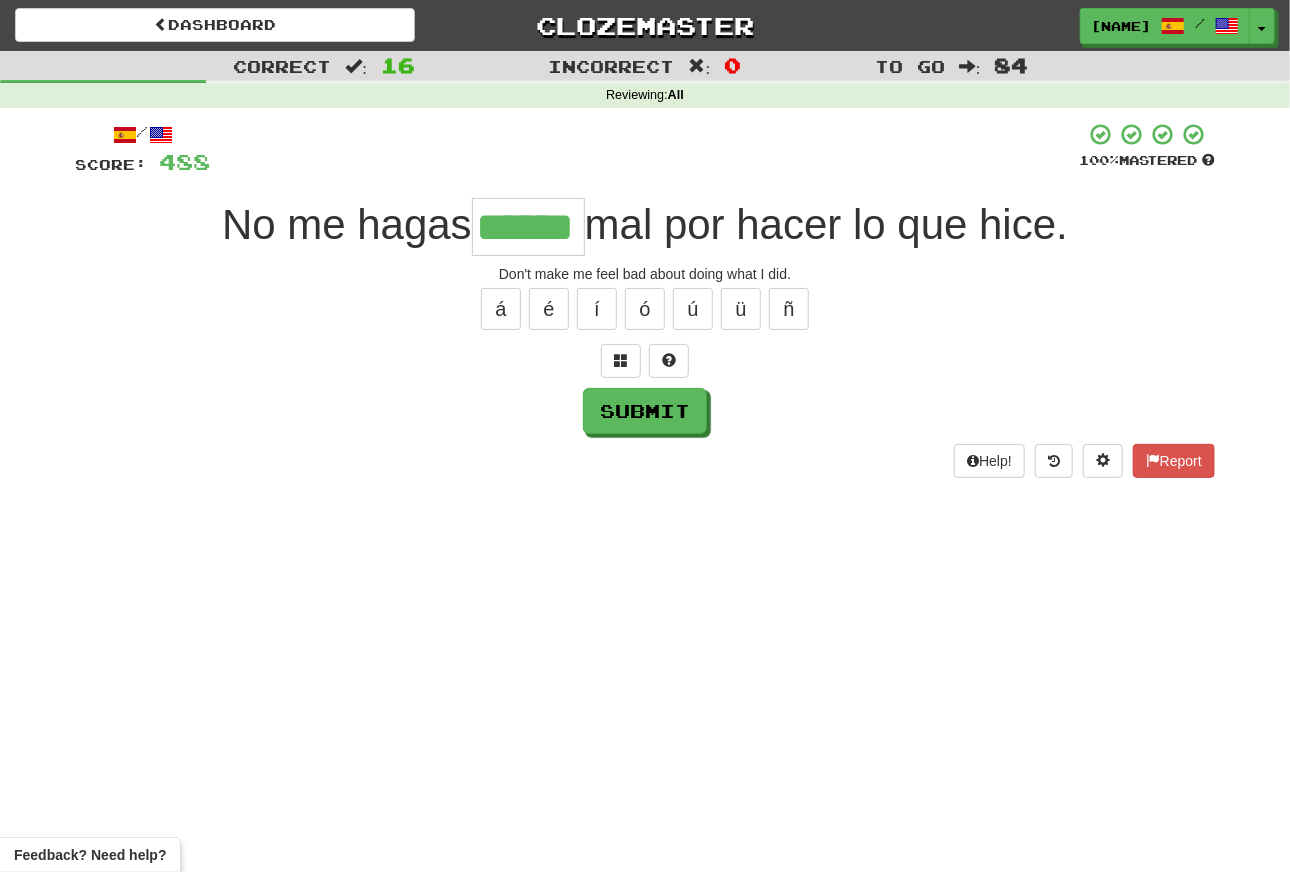 type on "******" 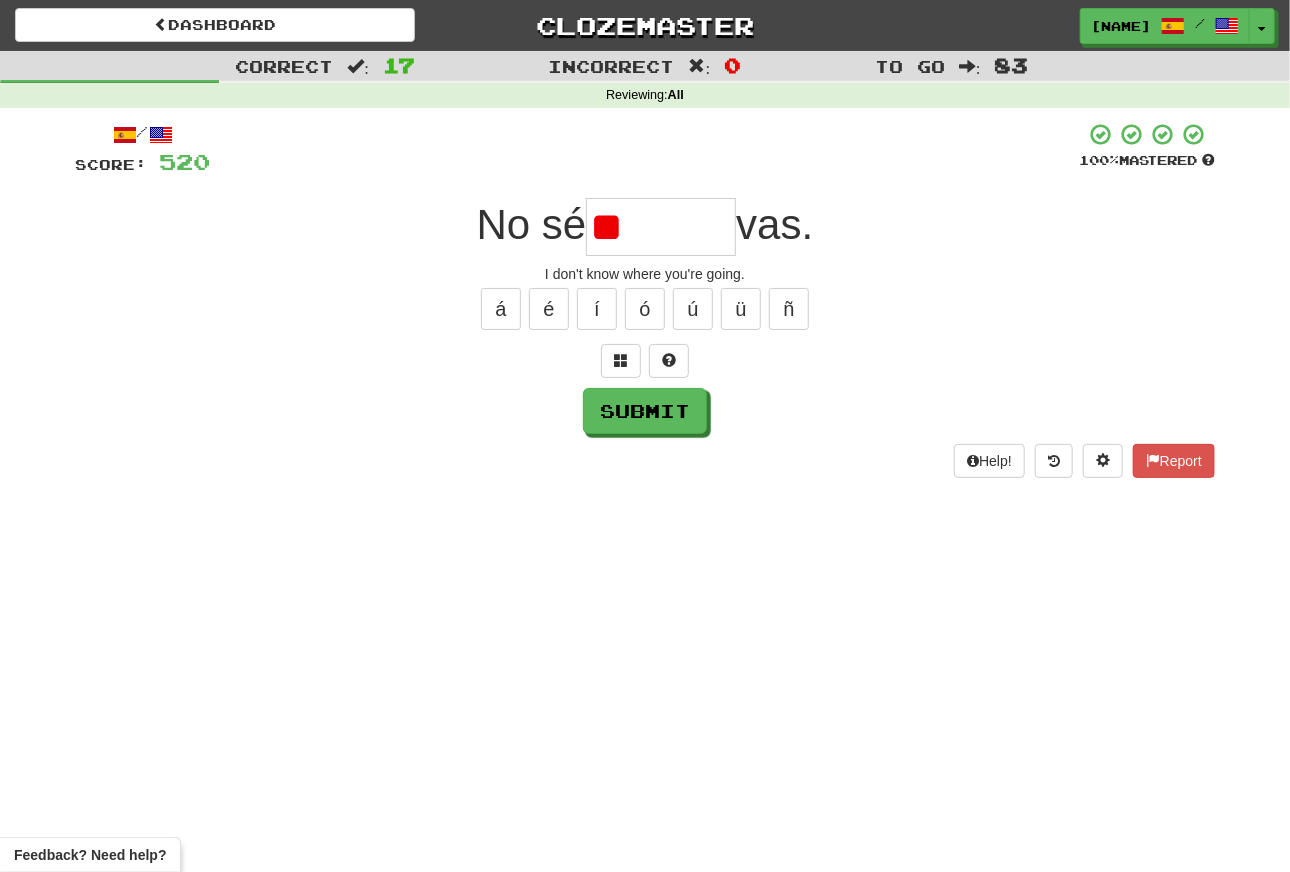 type on "*" 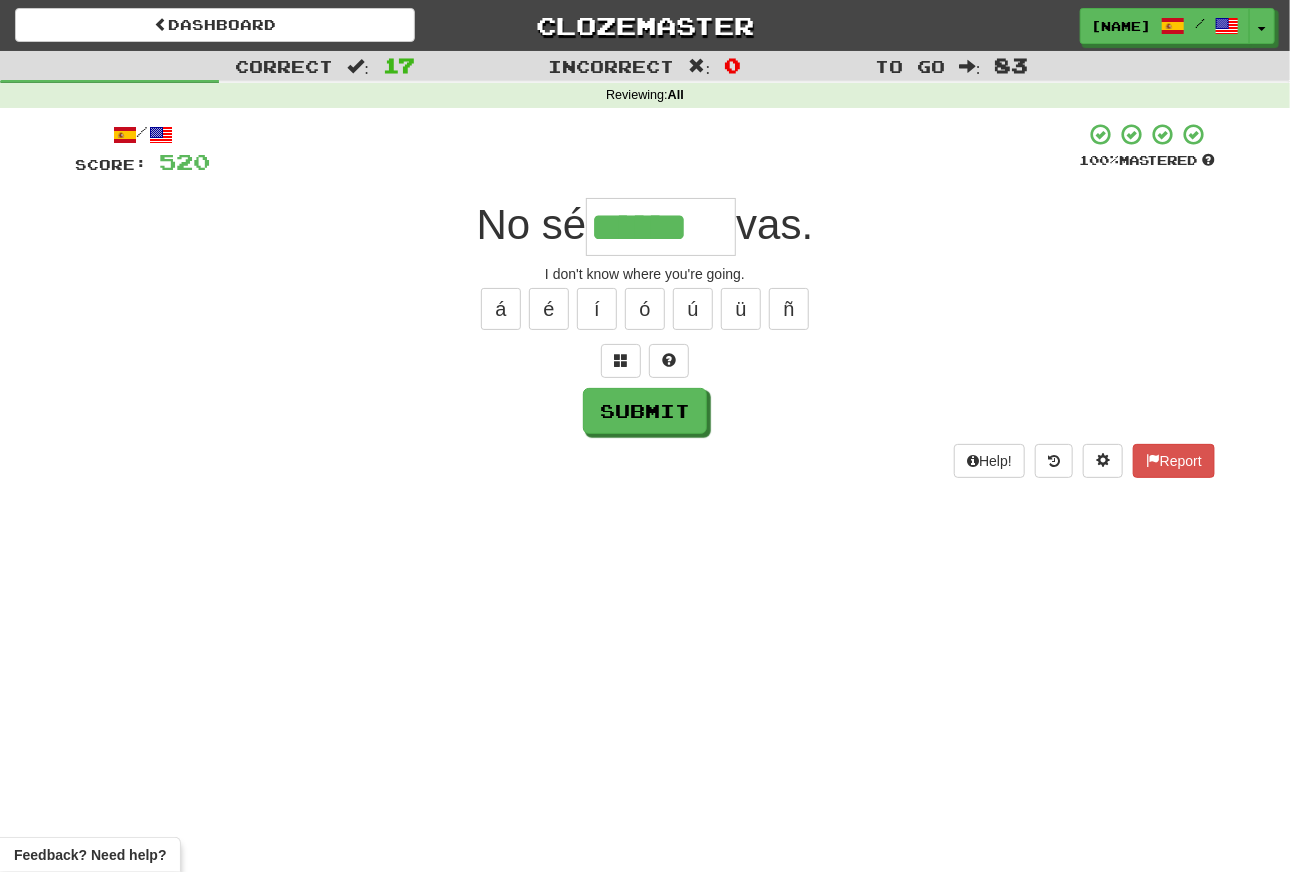 type on "******" 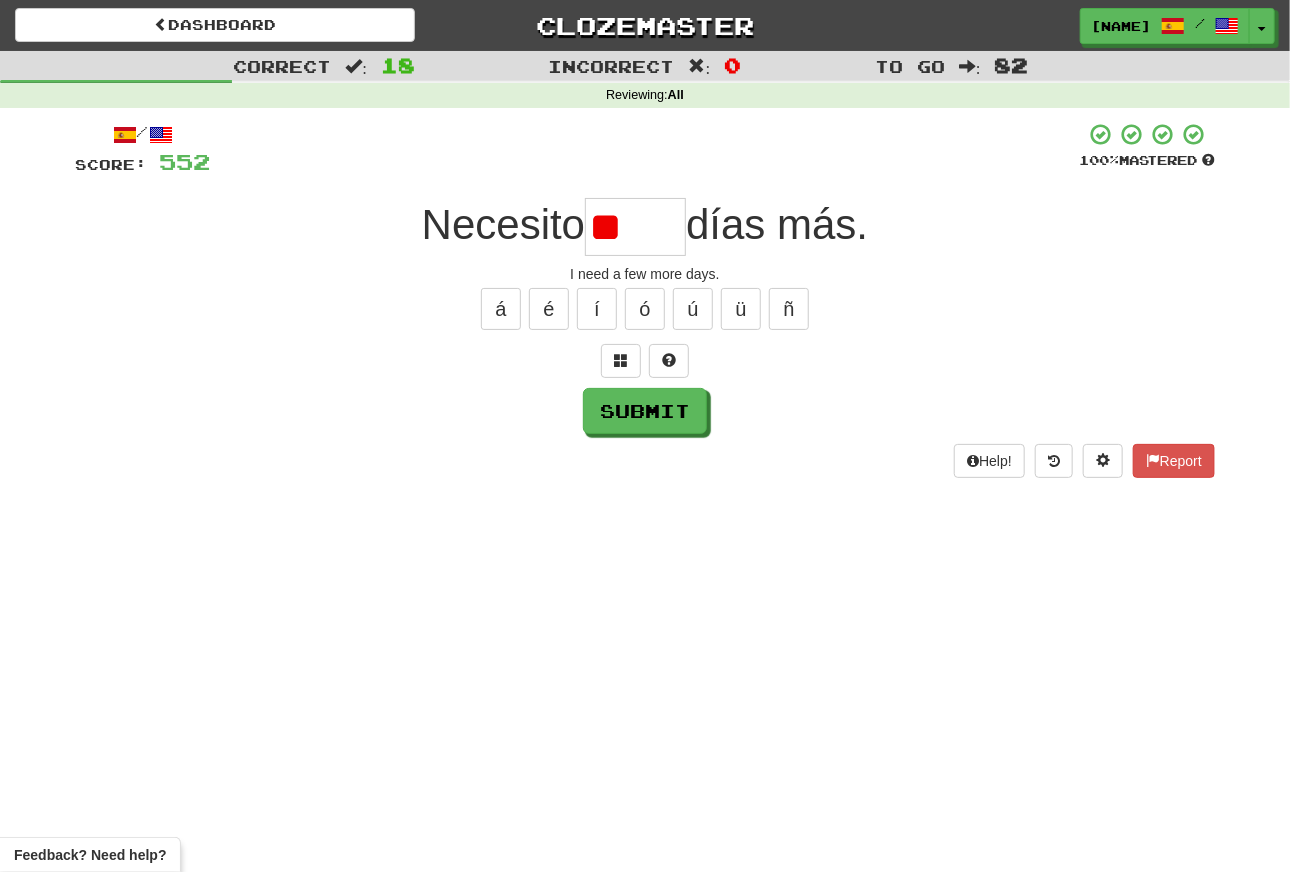 type on "*" 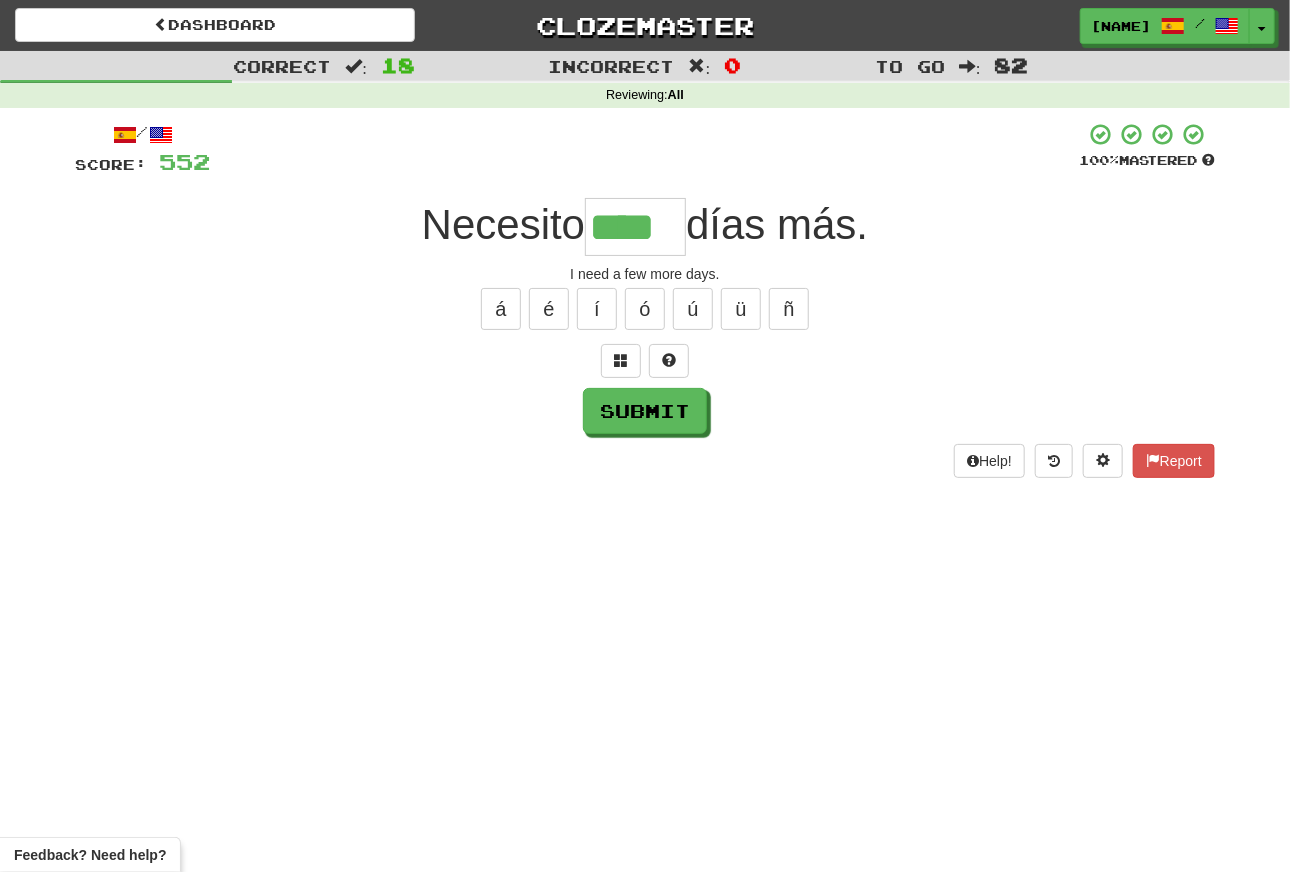 type on "****" 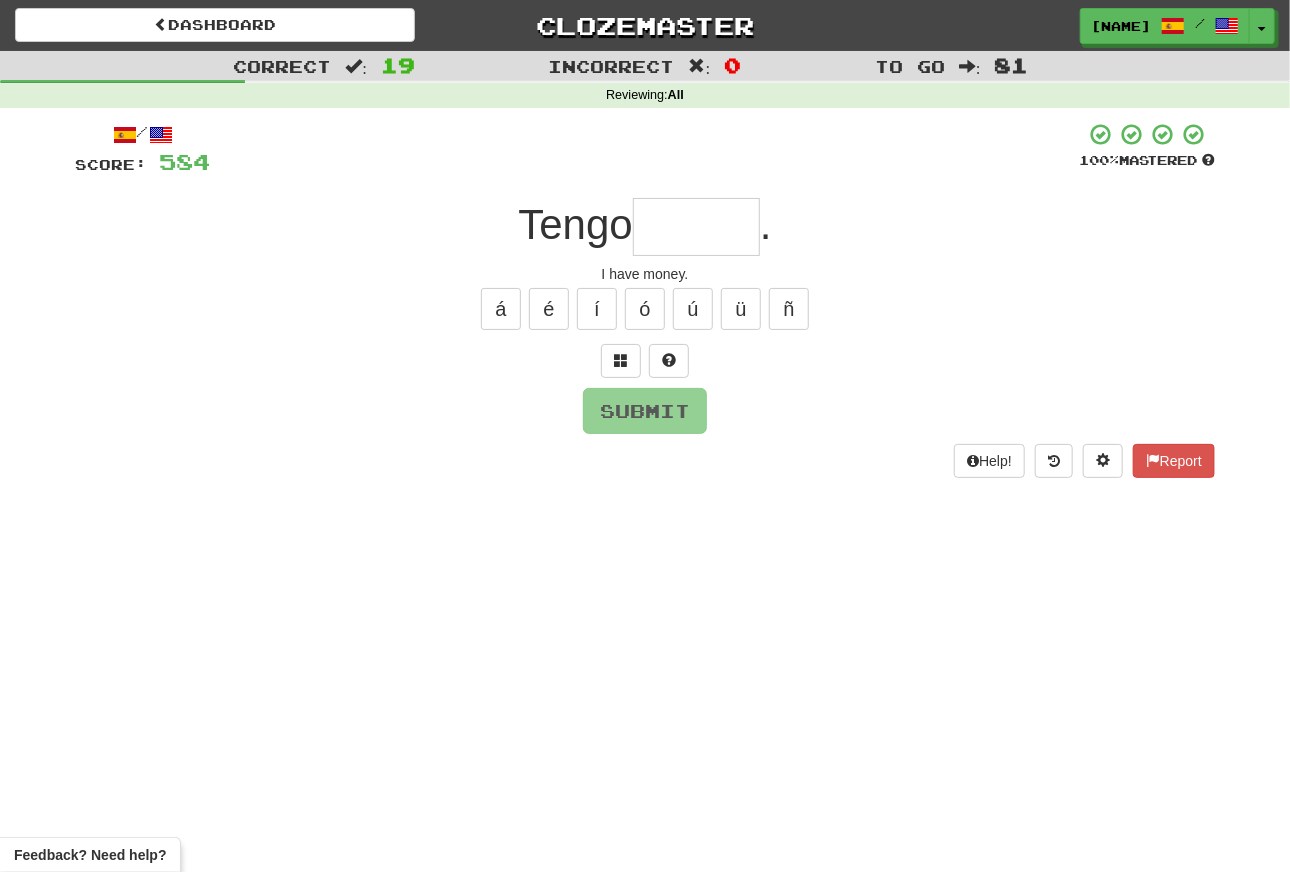 type on "*" 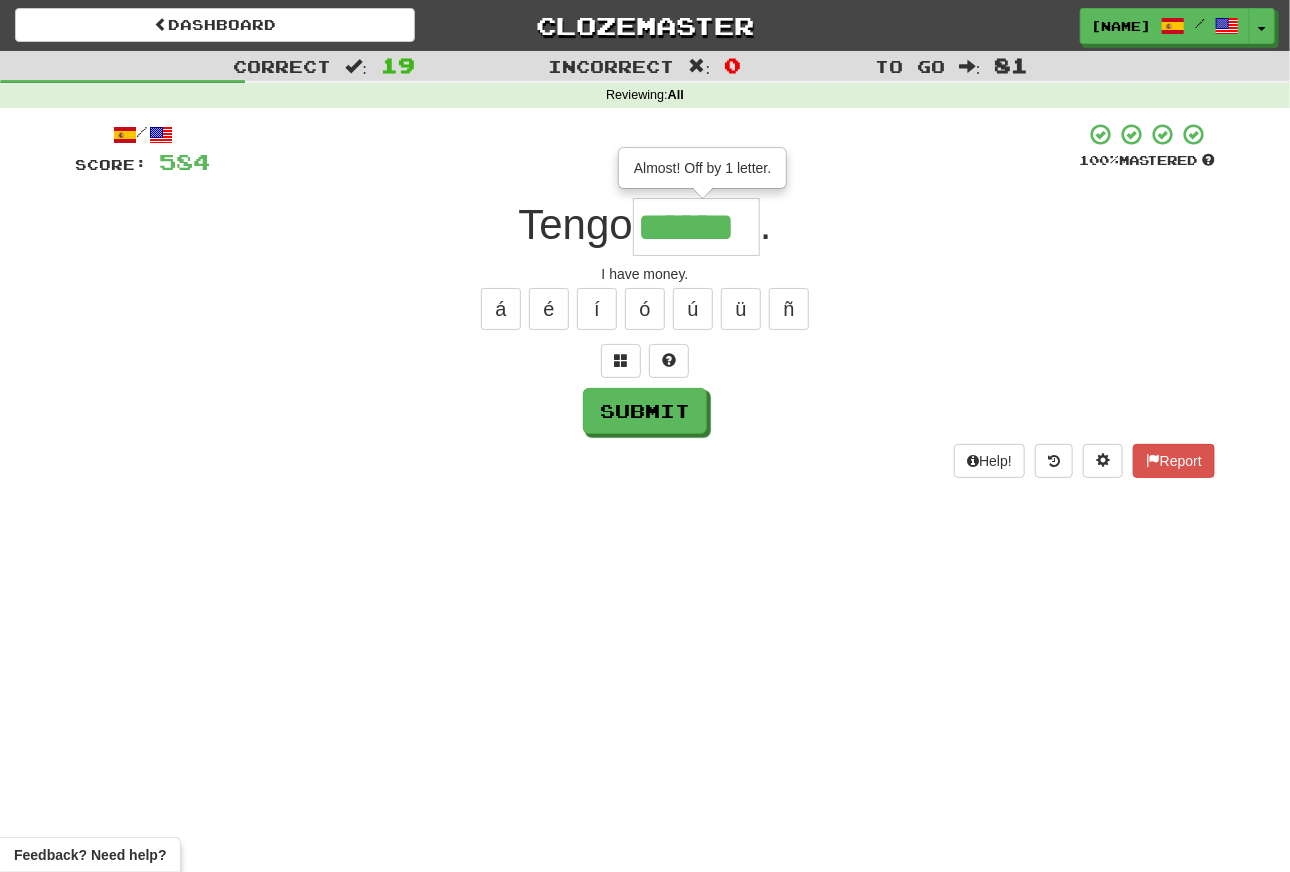 type on "******" 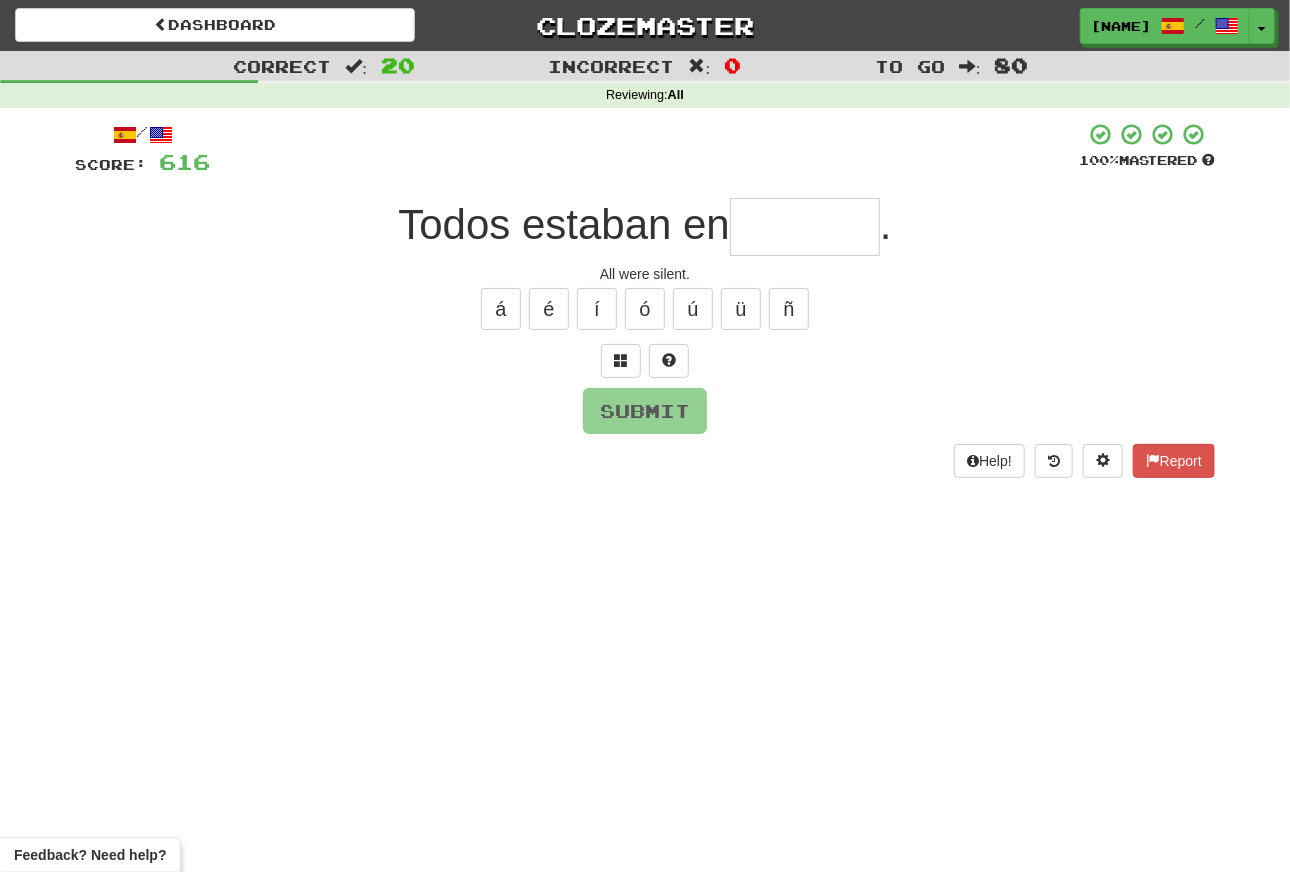 type on "*" 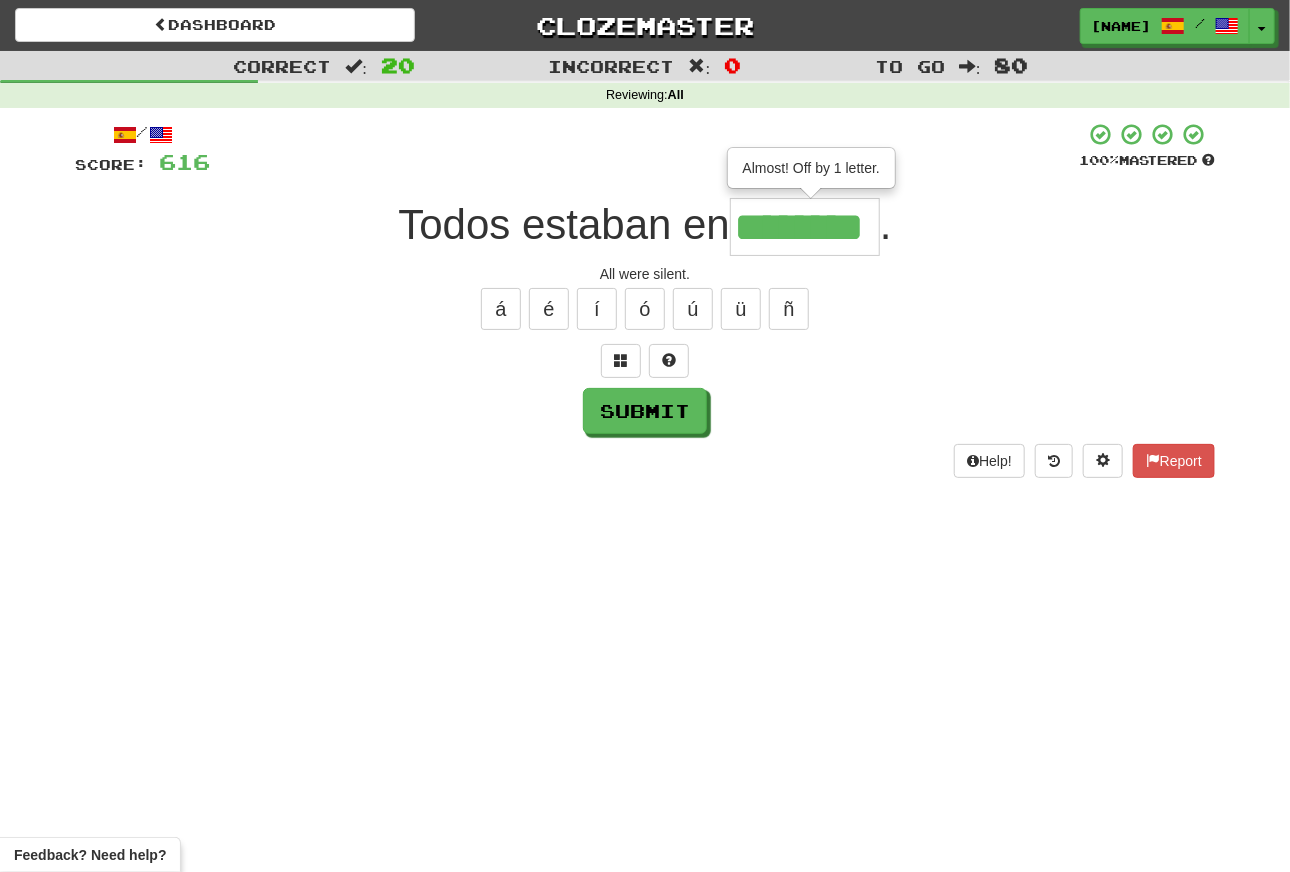 type on "********" 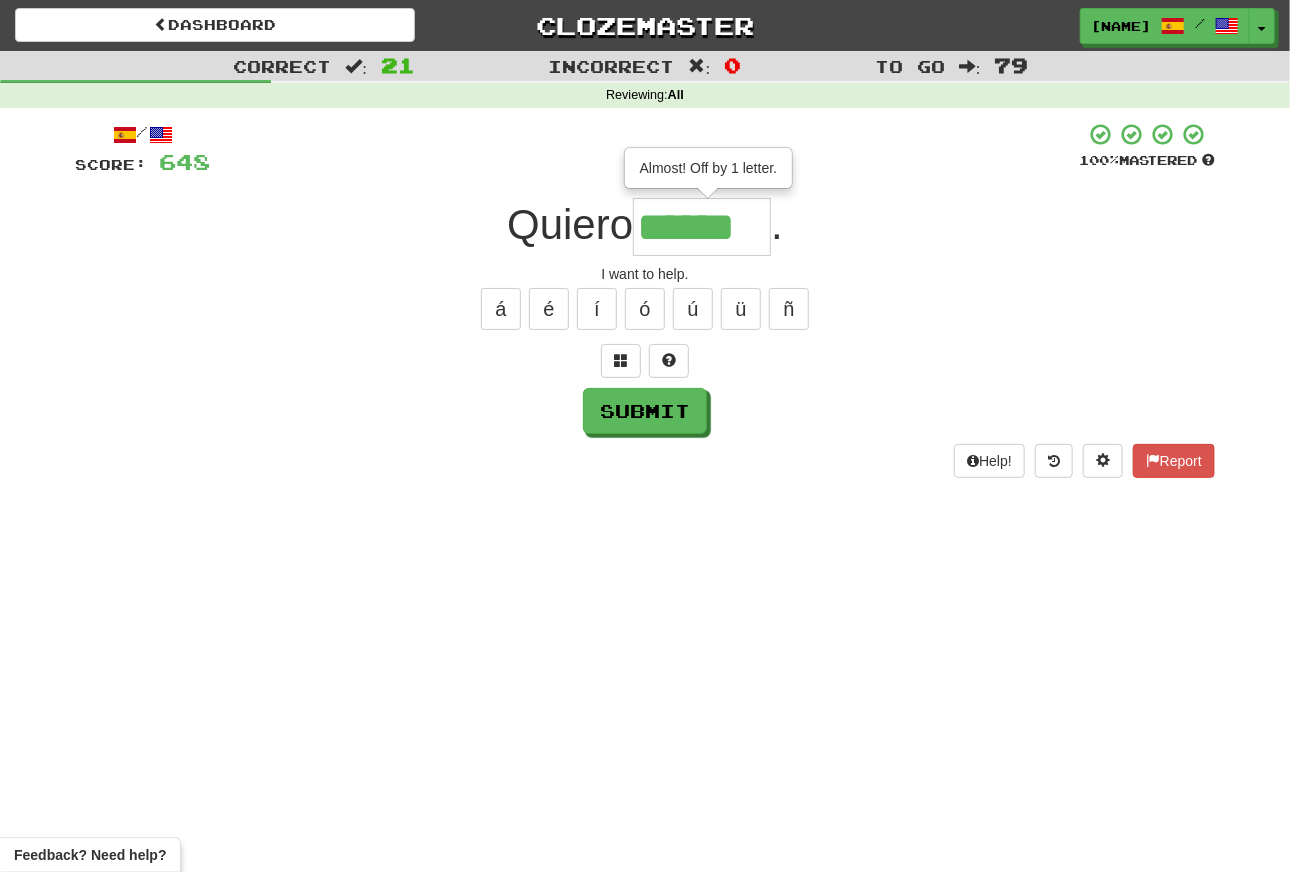 type on "******" 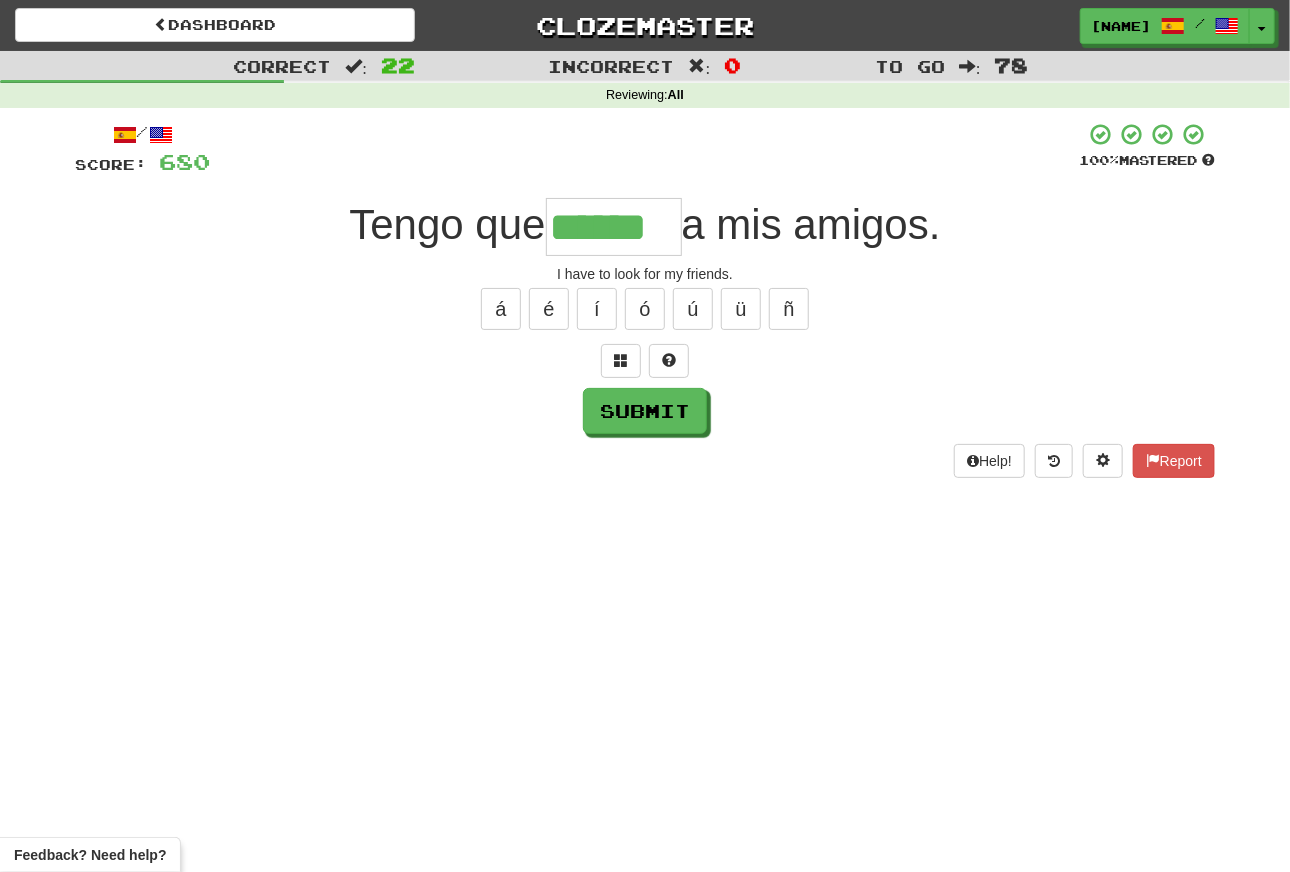 type on "******" 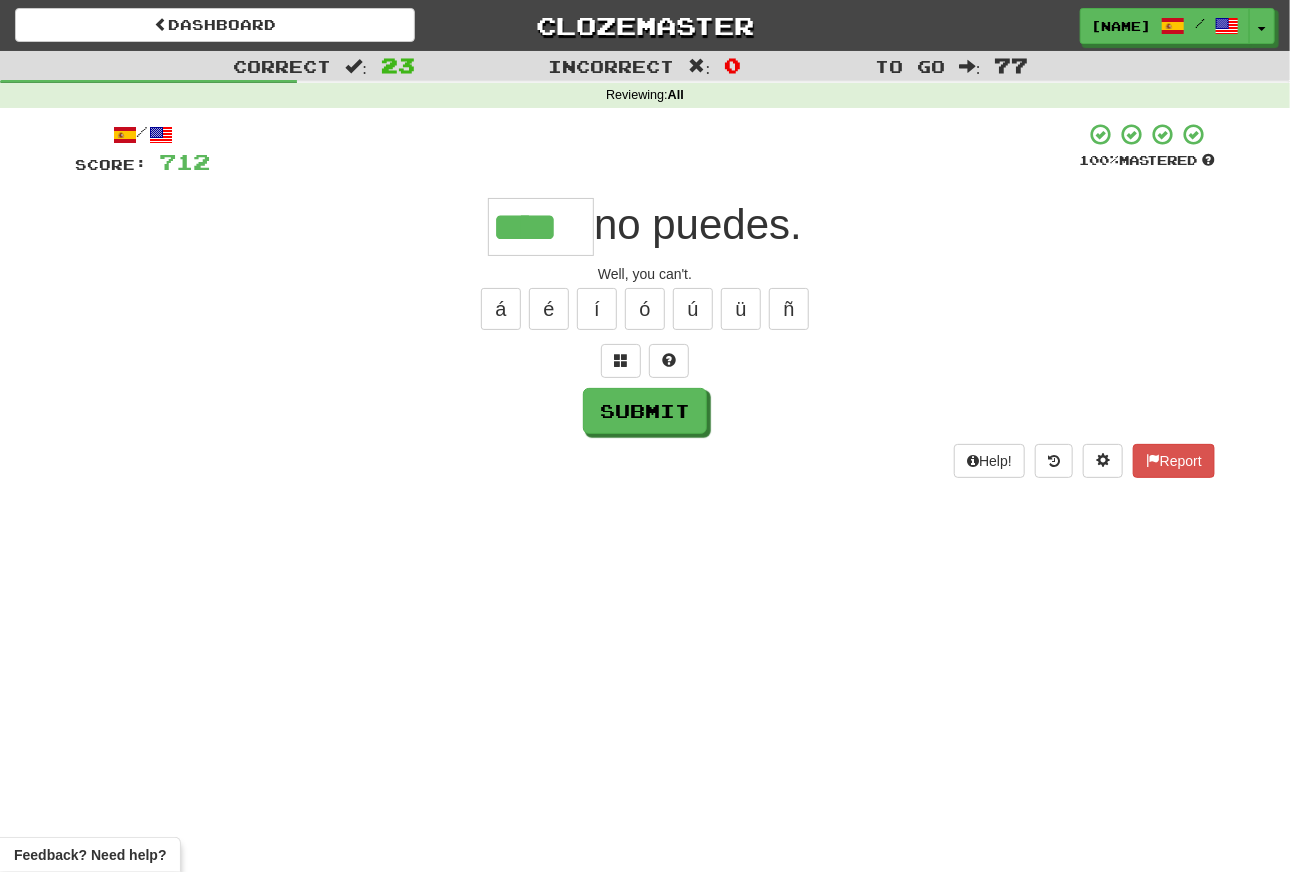 type on "****" 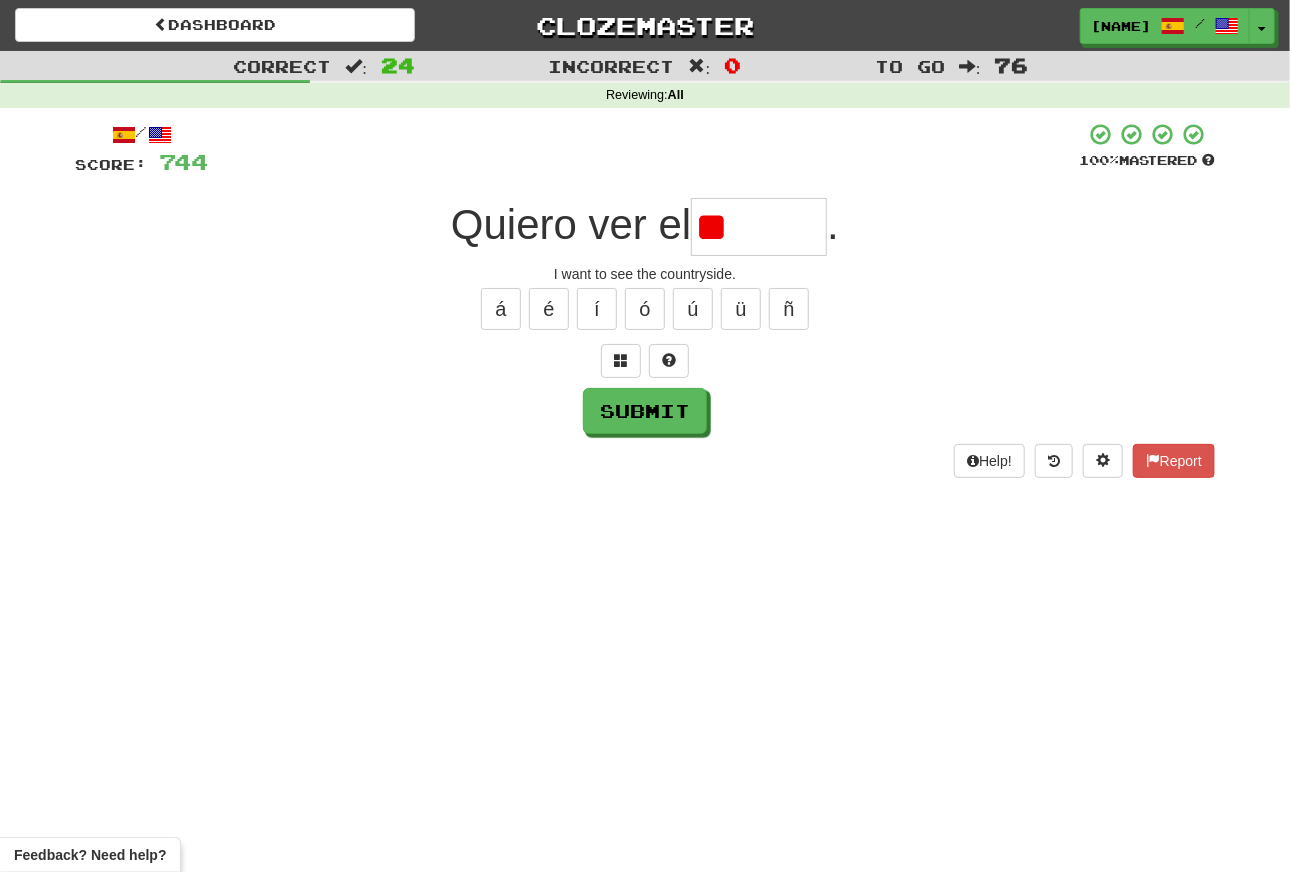 type on "*" 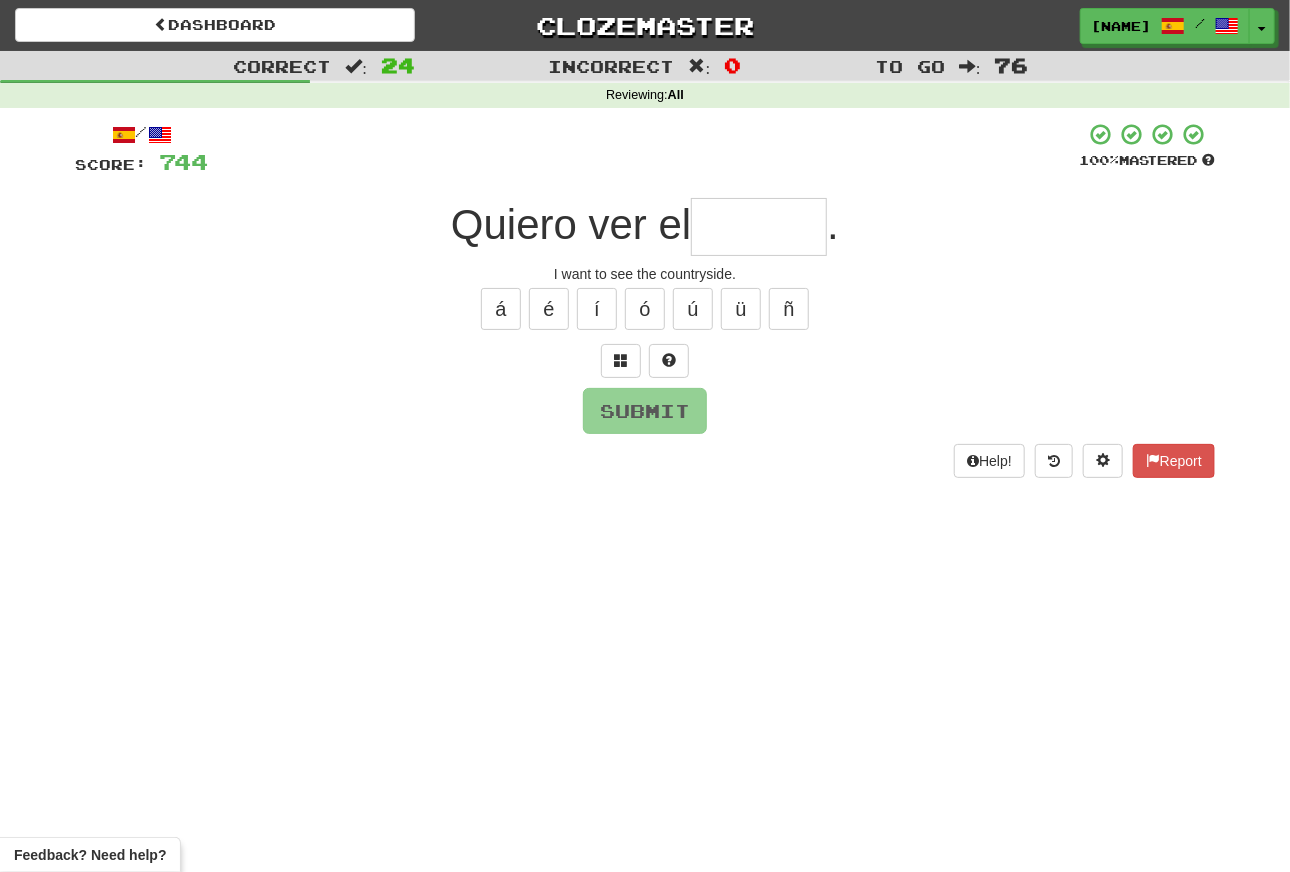 type on "*****" 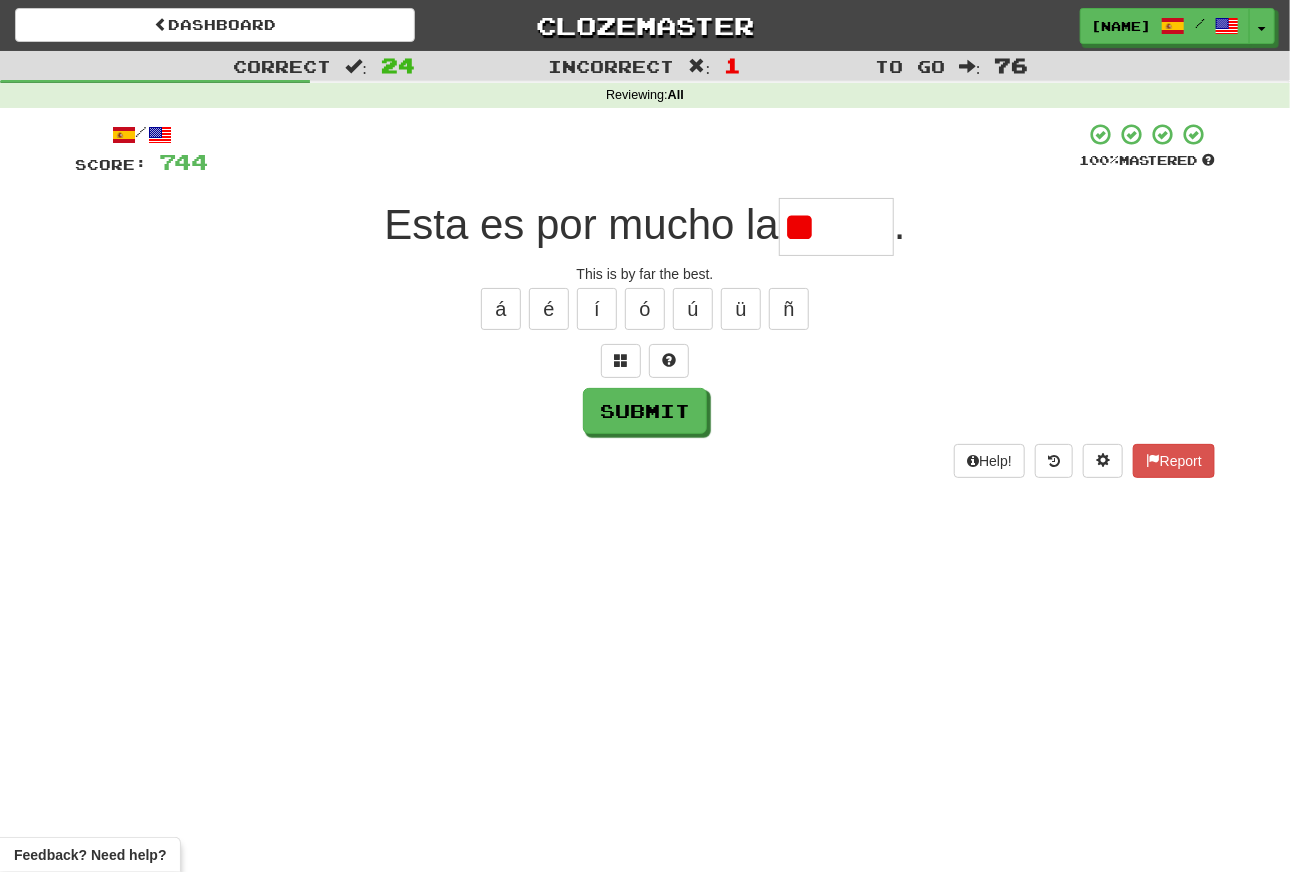 type on "*" 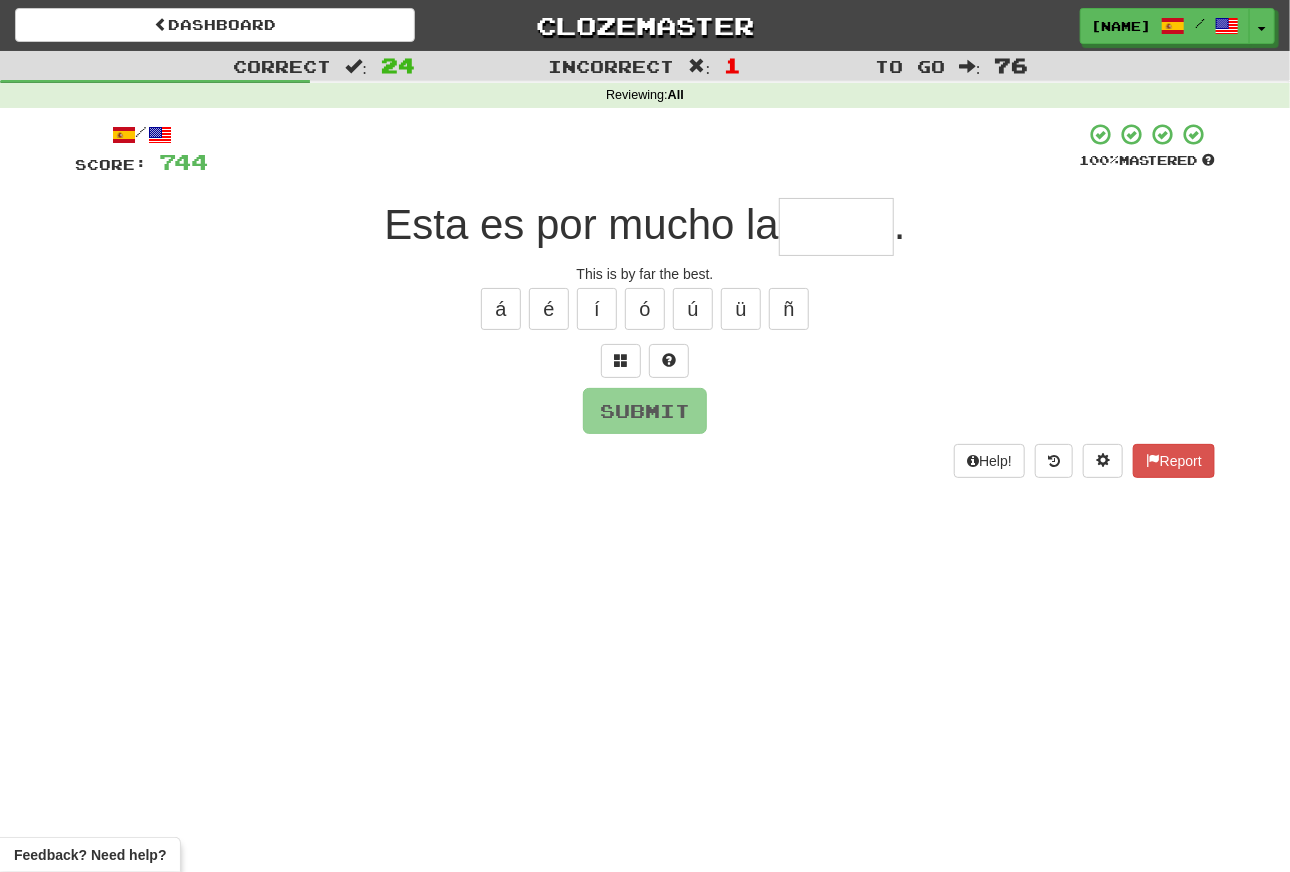drag, startPoint x: 889, startPoint y: 218, endPoint x: 867, endPoint y: 262, distance: 49.193497 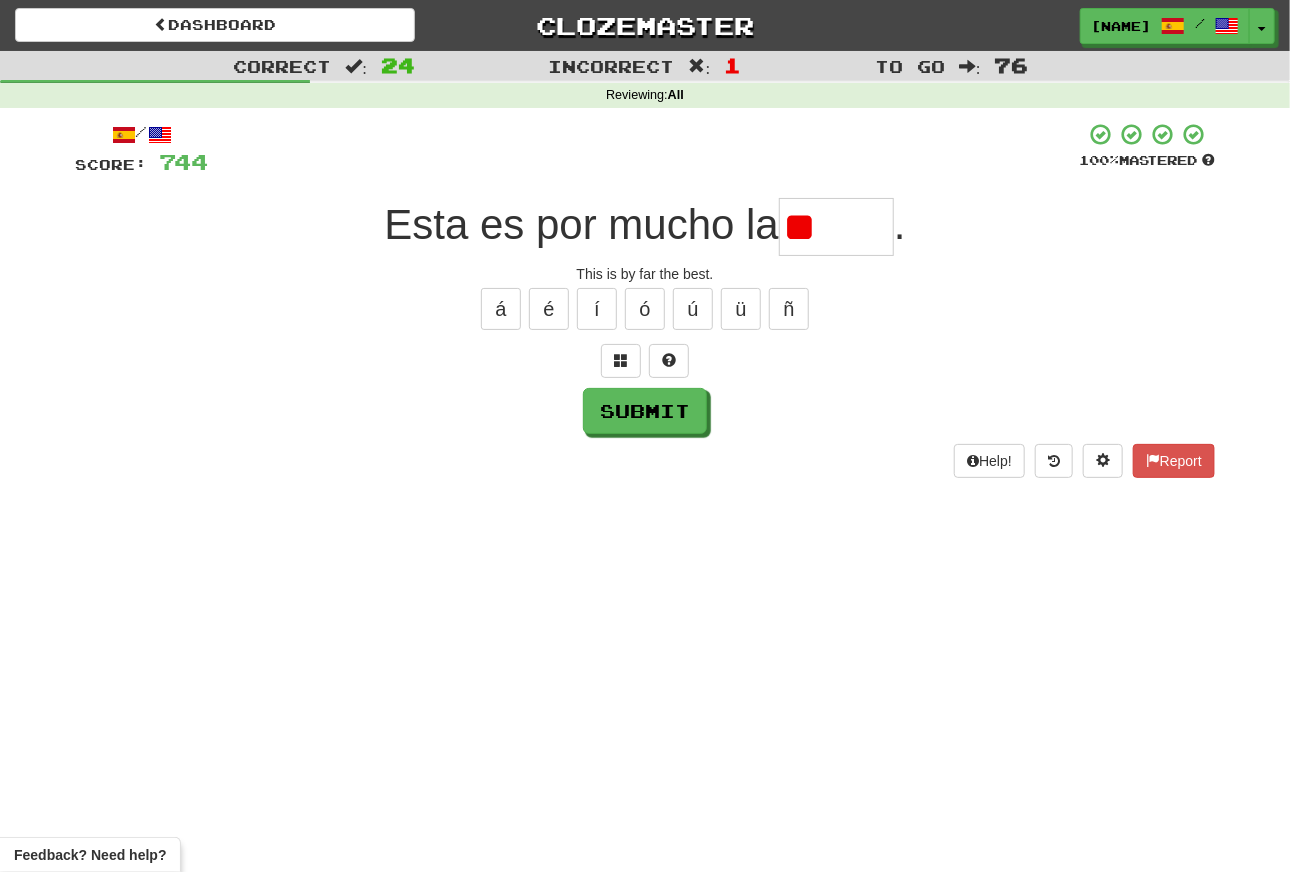 type on "*****" 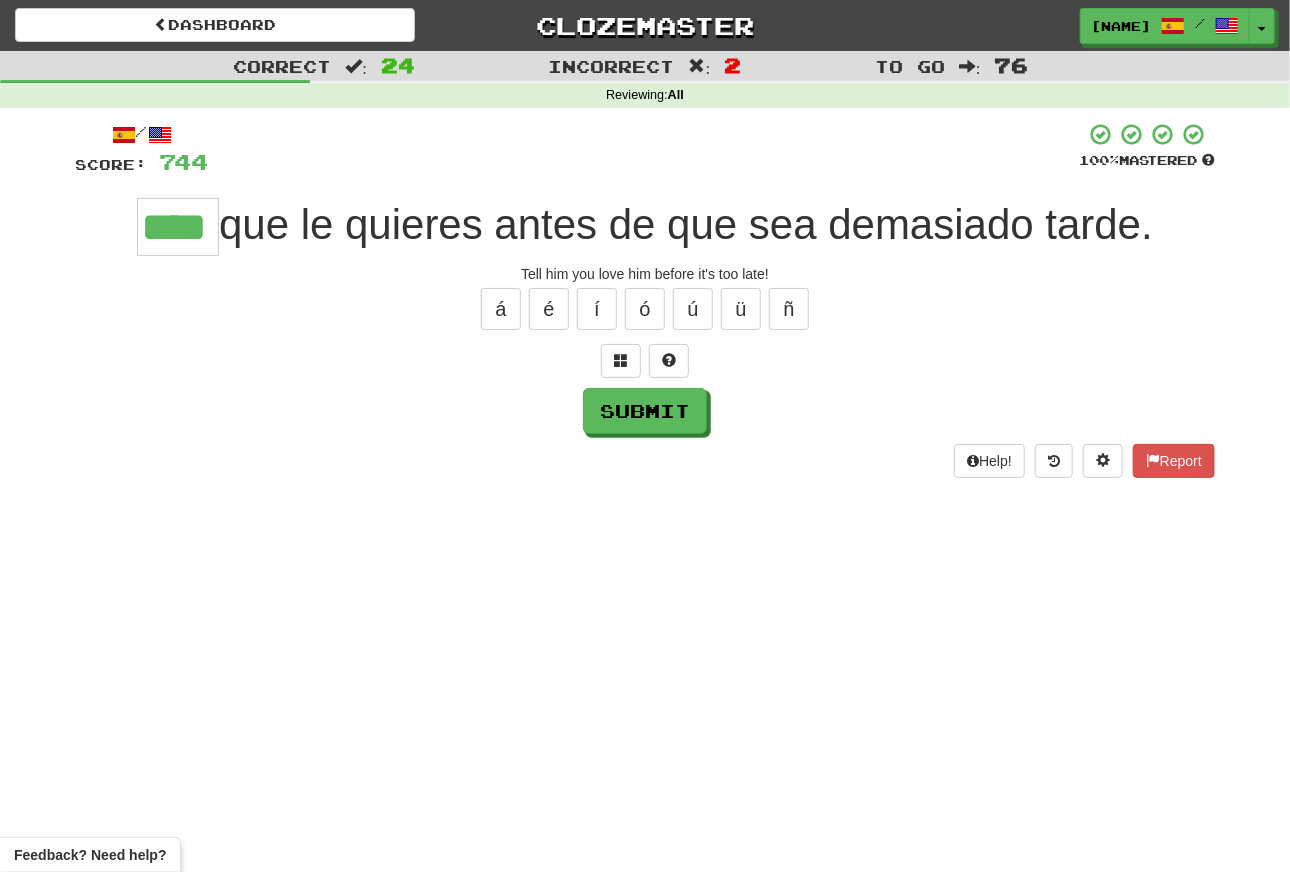 type on "****" 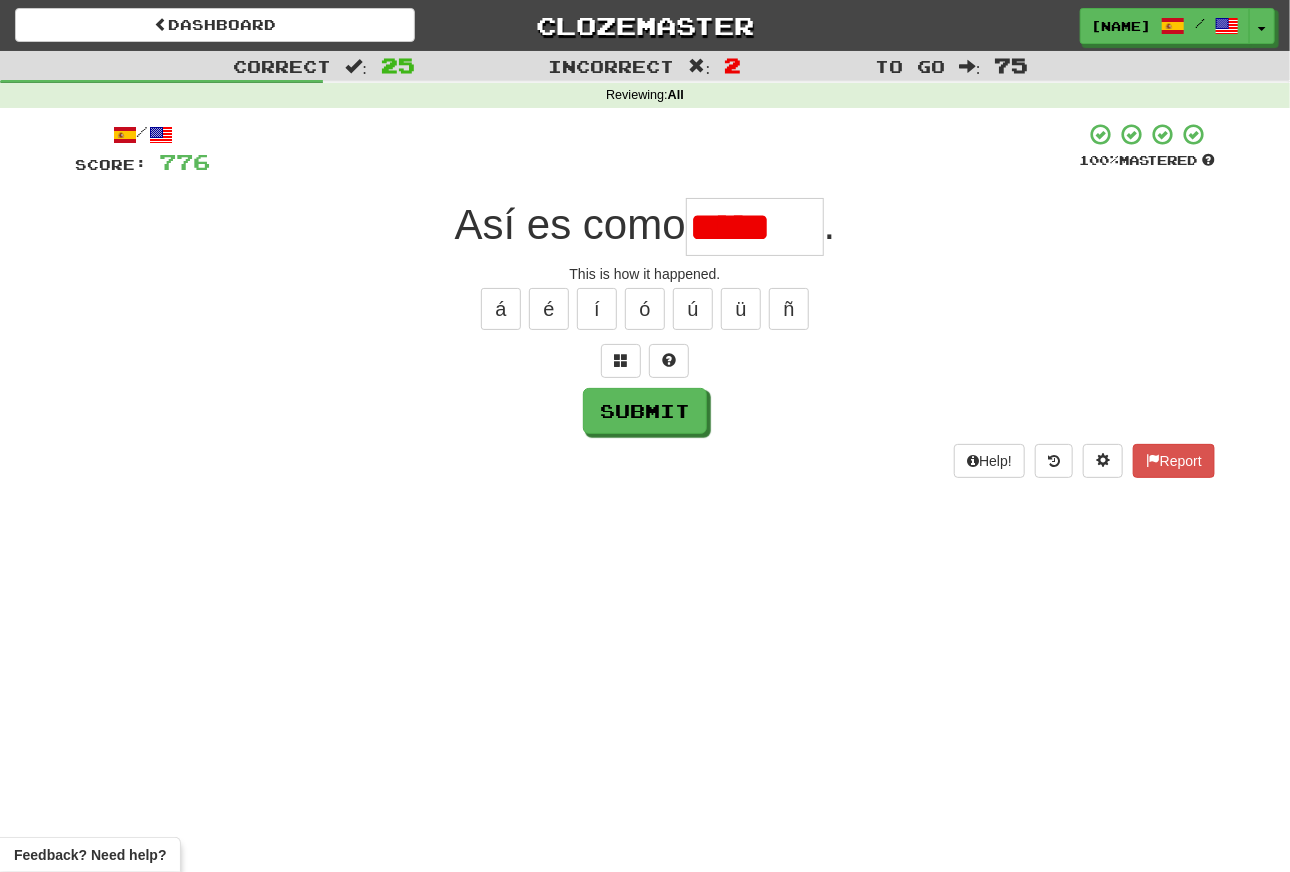 scroll, scrollTop: 0, scrollLeft: 0, axis: both 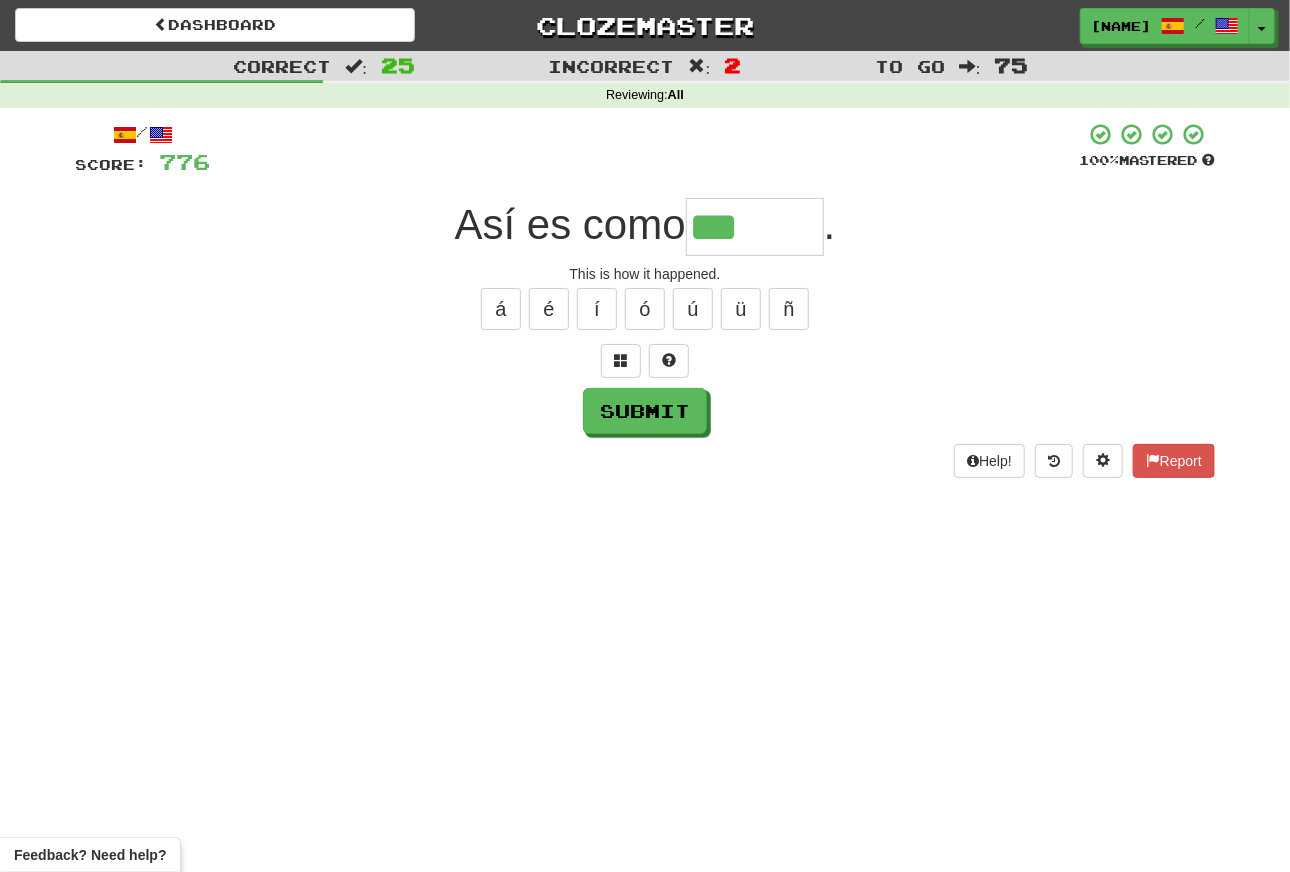 type on "*******" 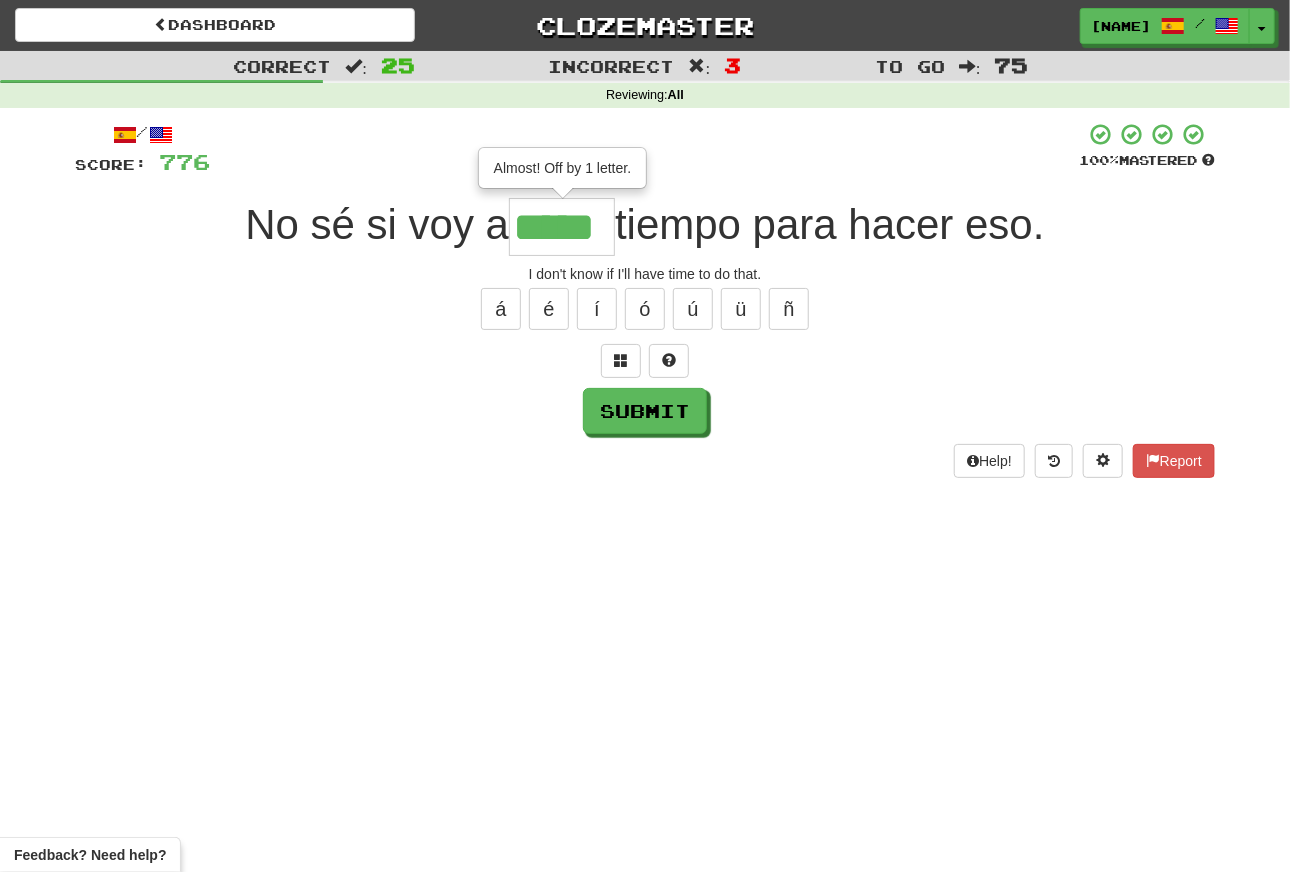 type on "*****" 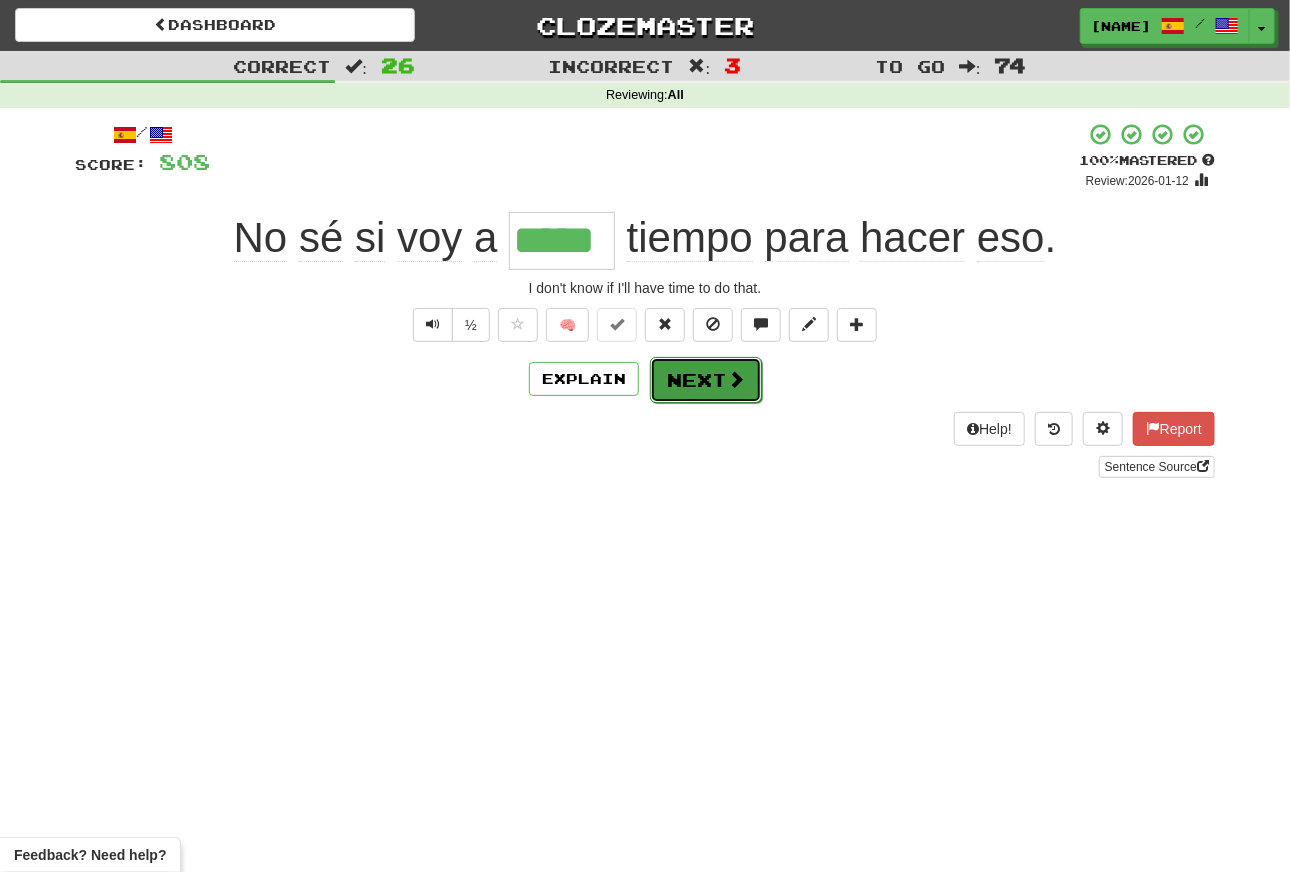 click on "Next" at bounding box center [706, 380] 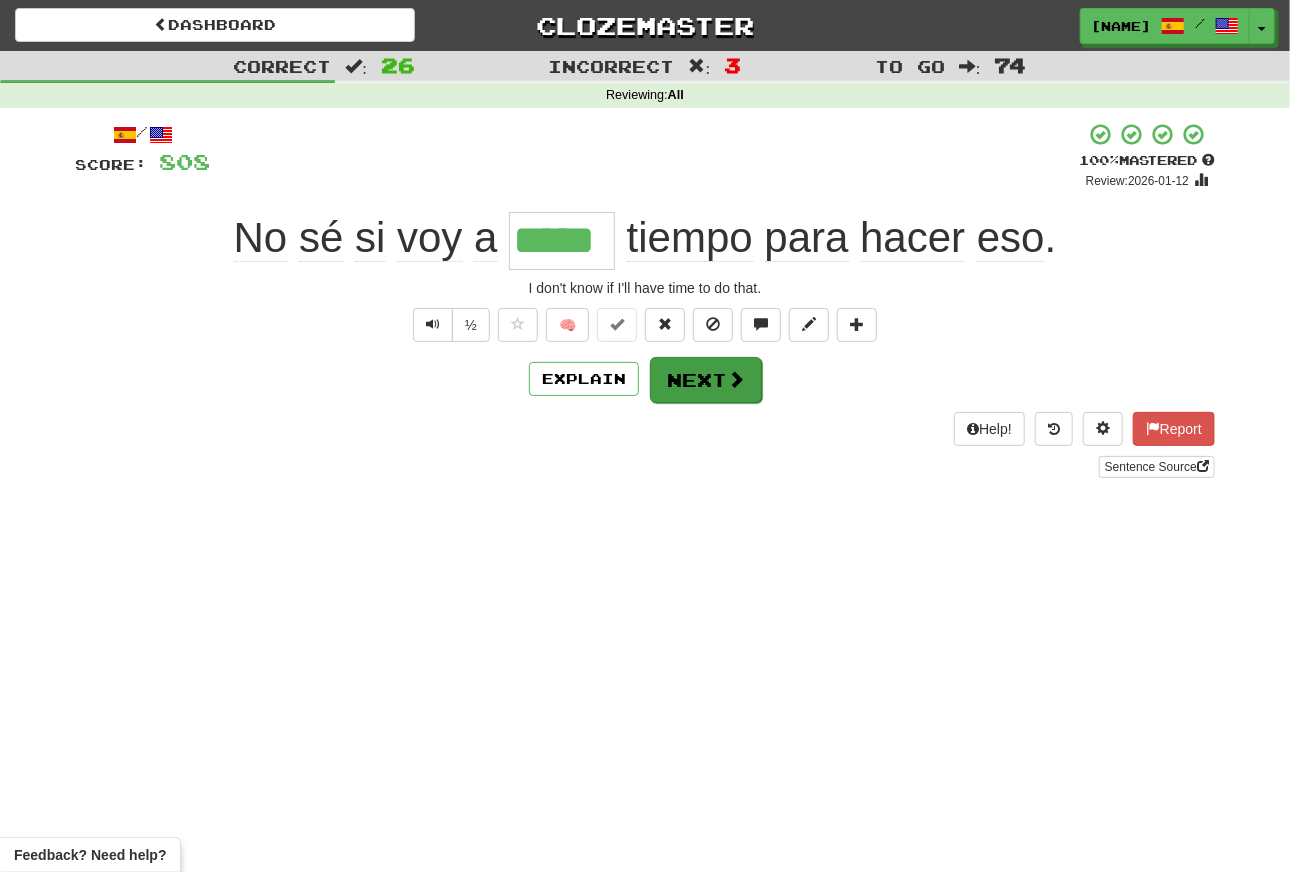 type 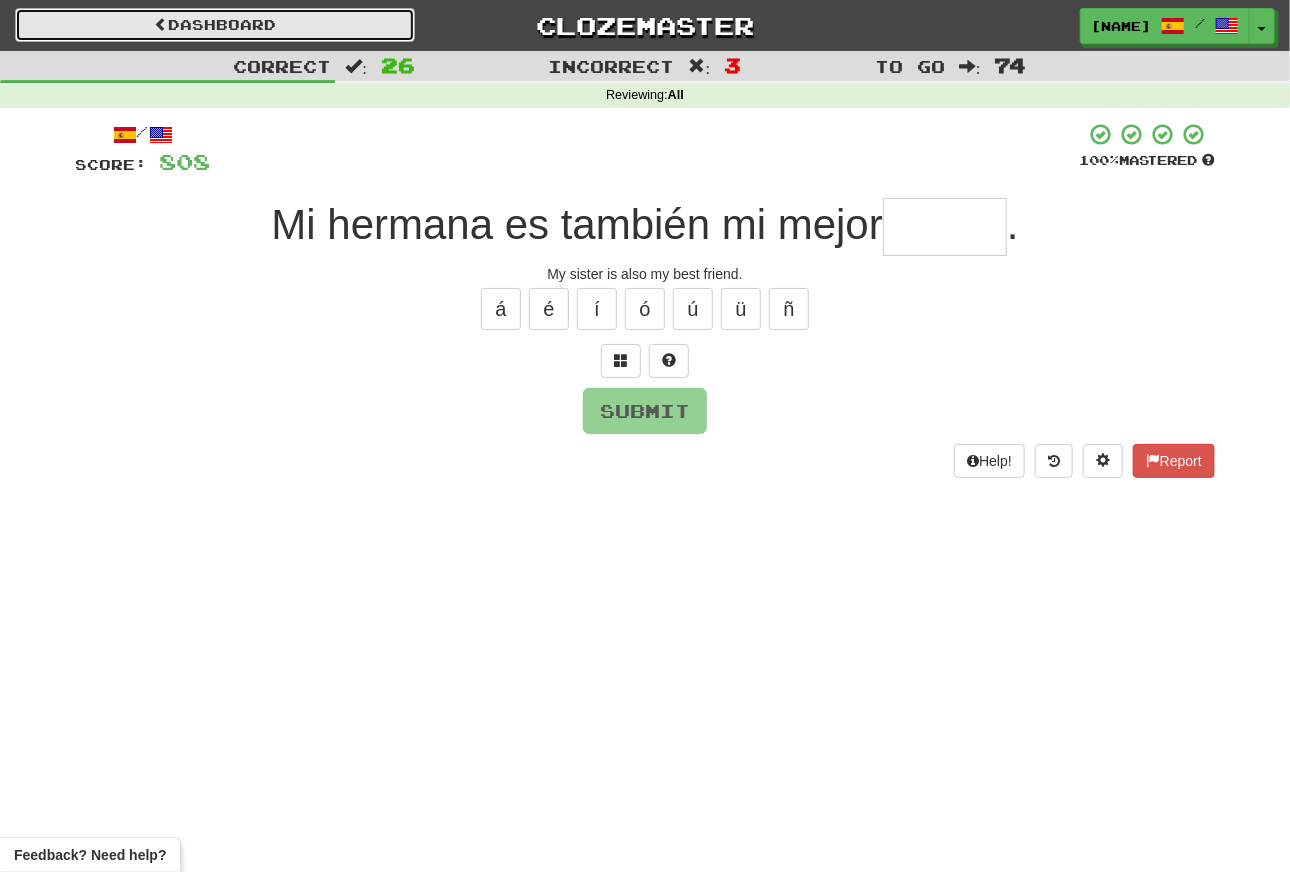click on "Dashboard" at bounding box center (215, 25) 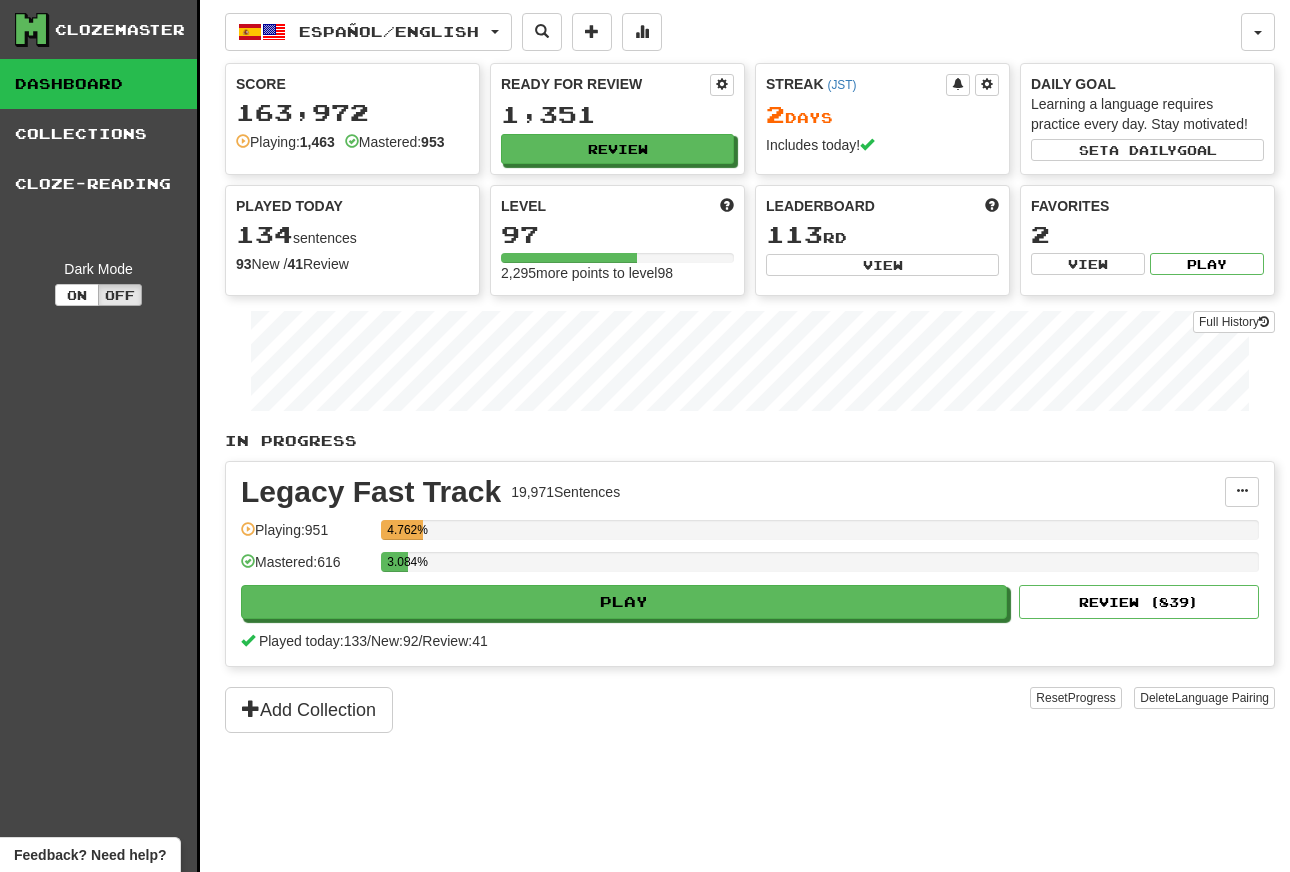 scroll, scrollTop: 0, scrollLeft: 0, axis: both 